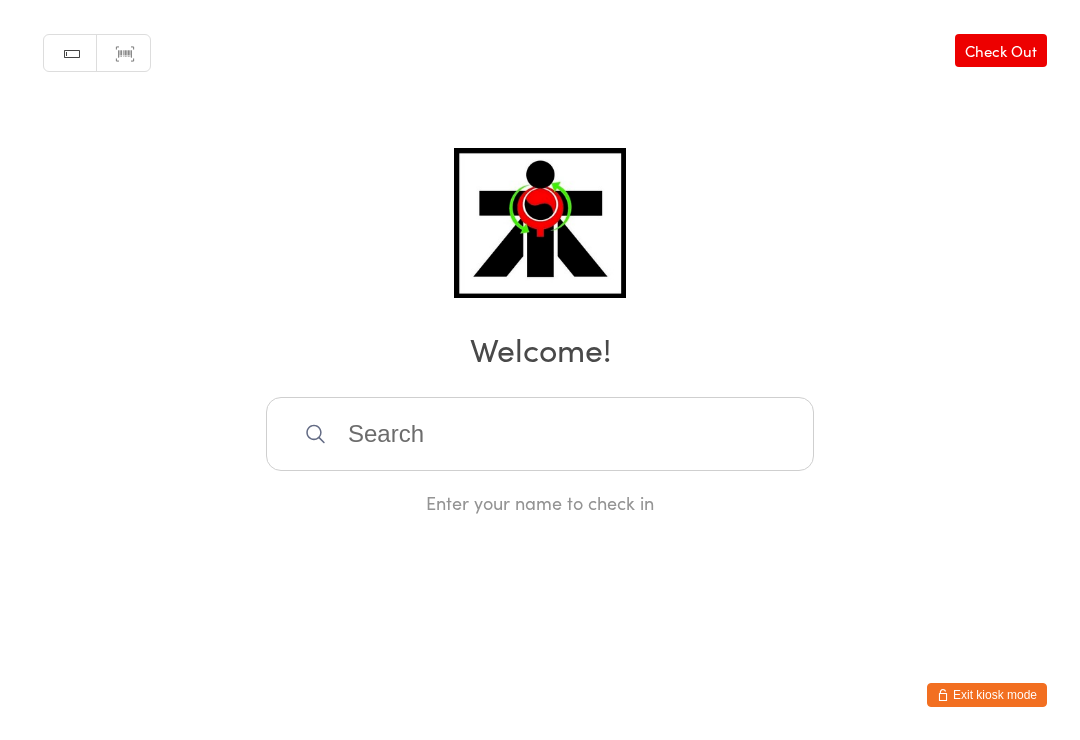 scroll, scrollTop: 405, scrollLeft: 0, axis: vertical 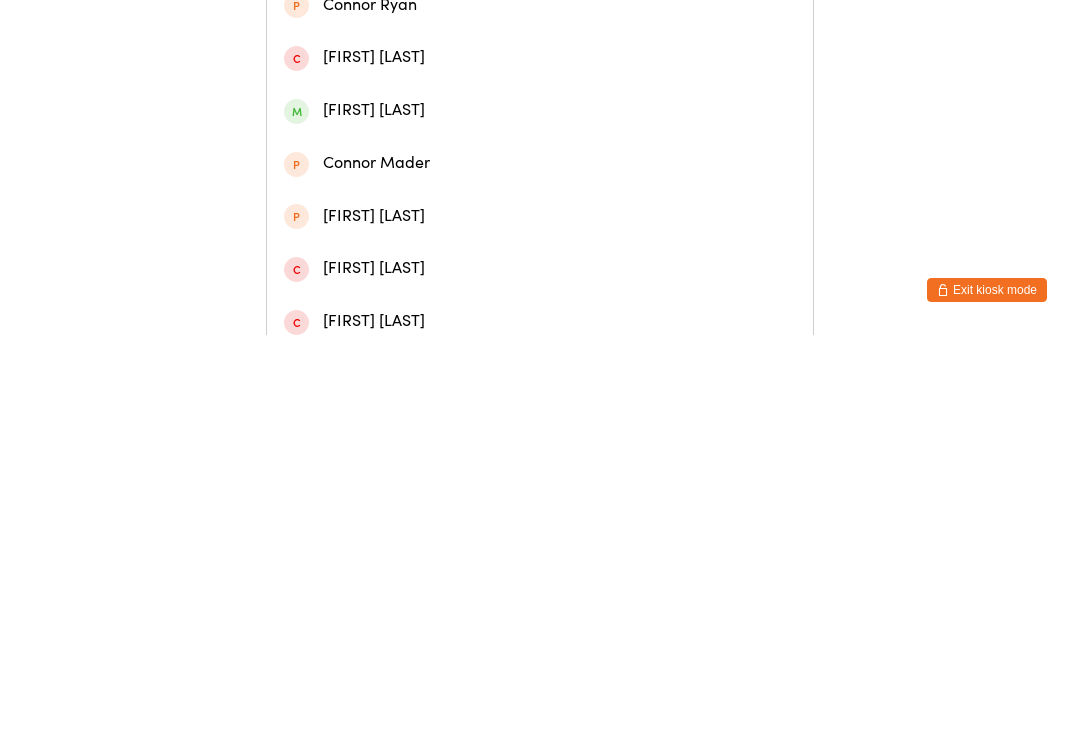 type on "[FIRST] [LAST]" 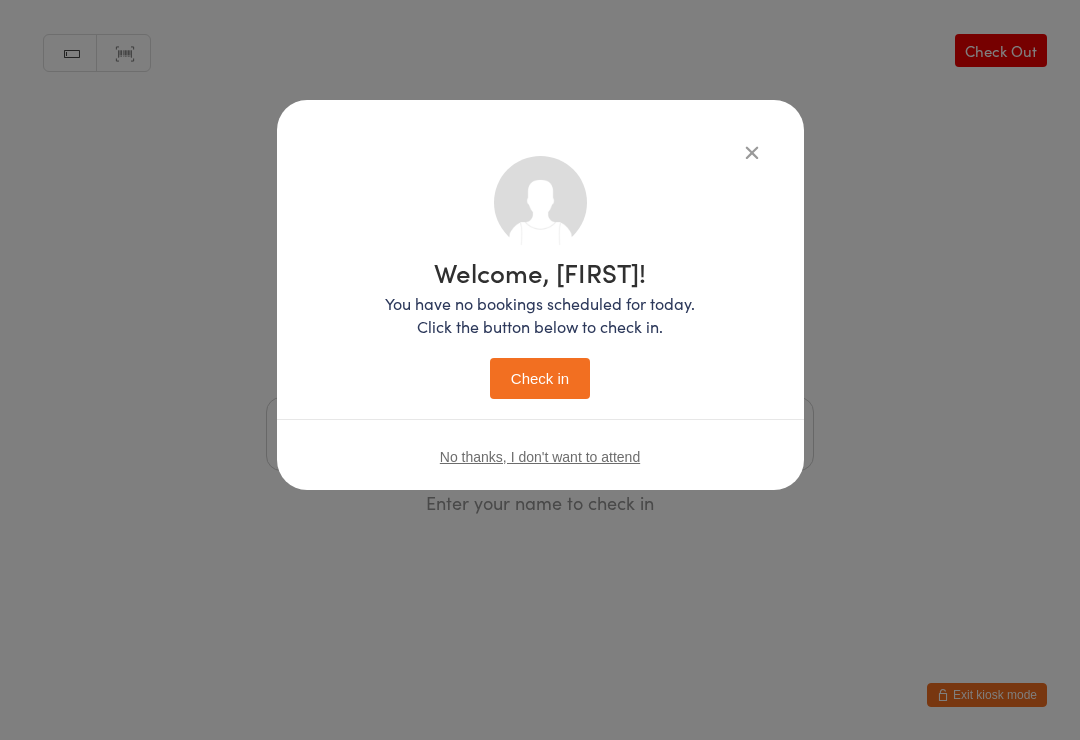 click on "Check in" at bounding box center [540, 378] 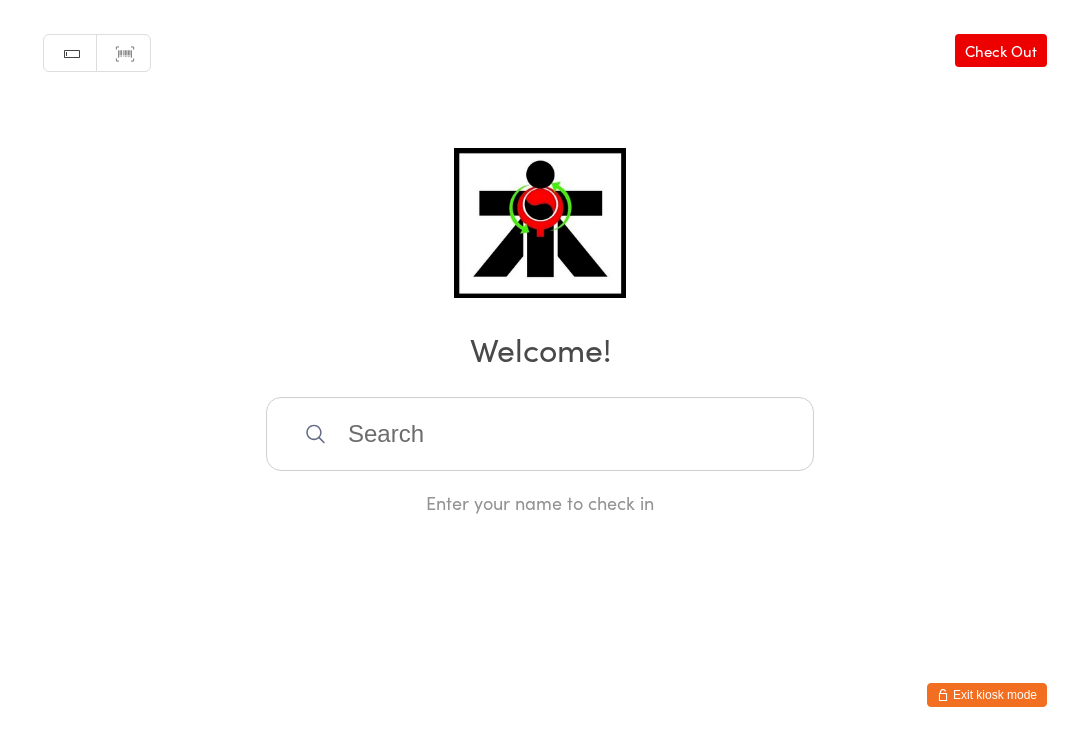 click at bounding box center (540, 434) 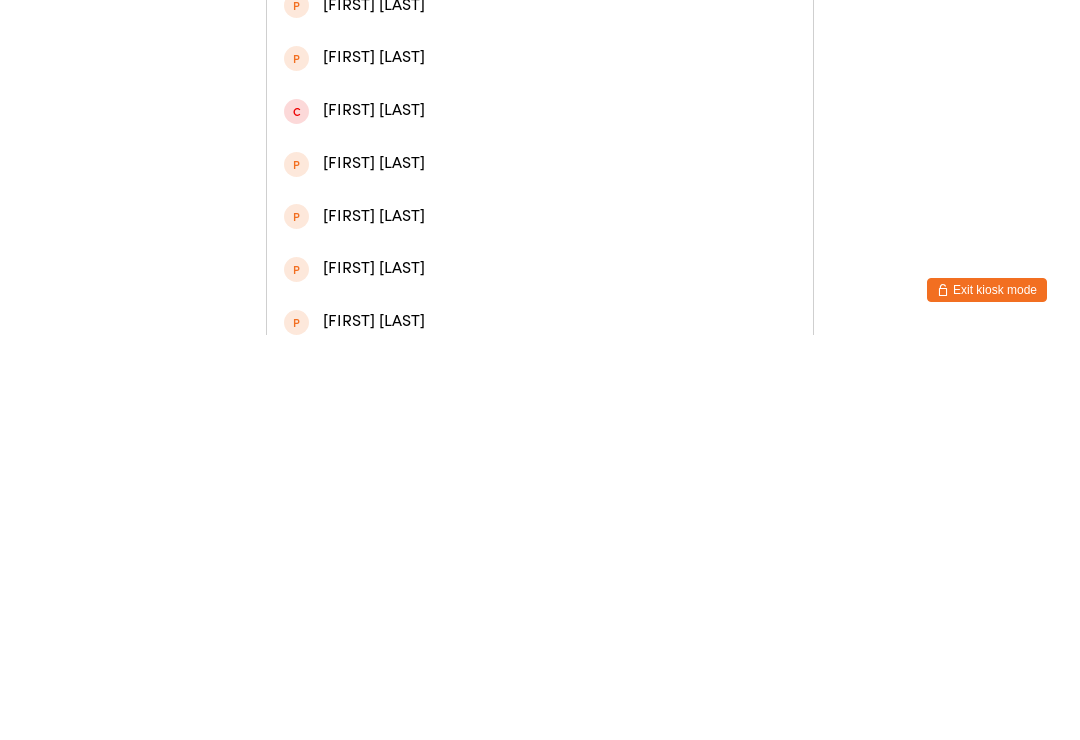 type on "[FIRST] [LAST]" 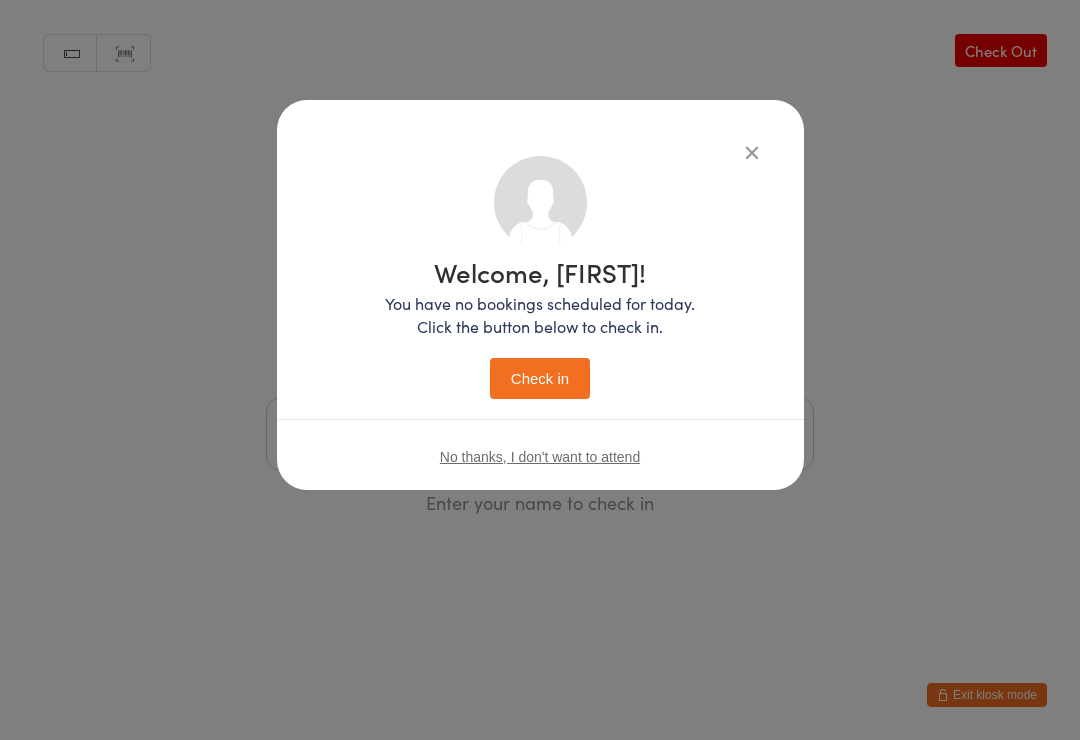 click on "Check in" at bounding box center (540, 378) 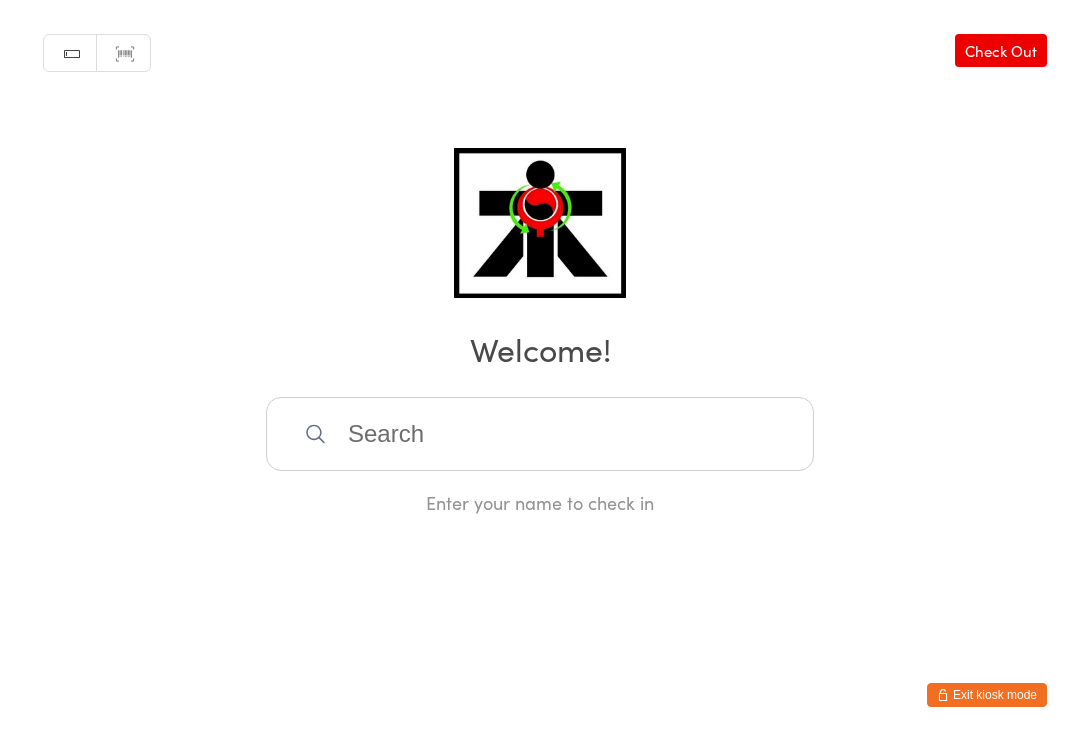 click at bounding box center (540, 434) 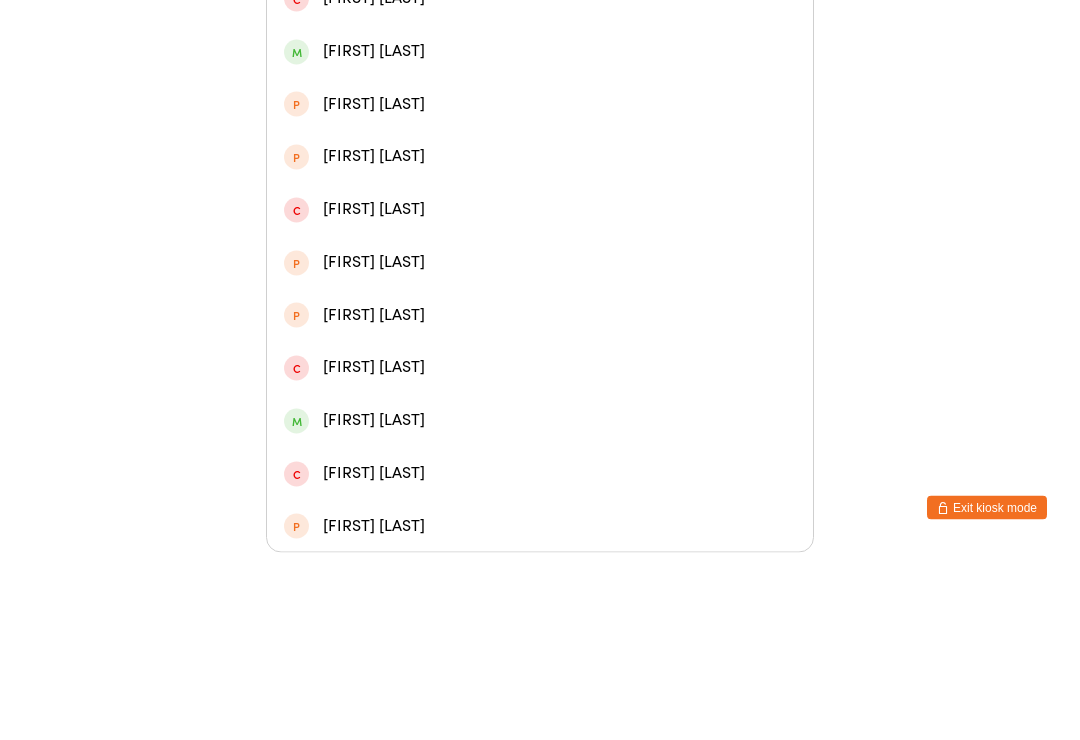 scroll, scrollTop: 262, scrollLeft: 0, axis: vertical 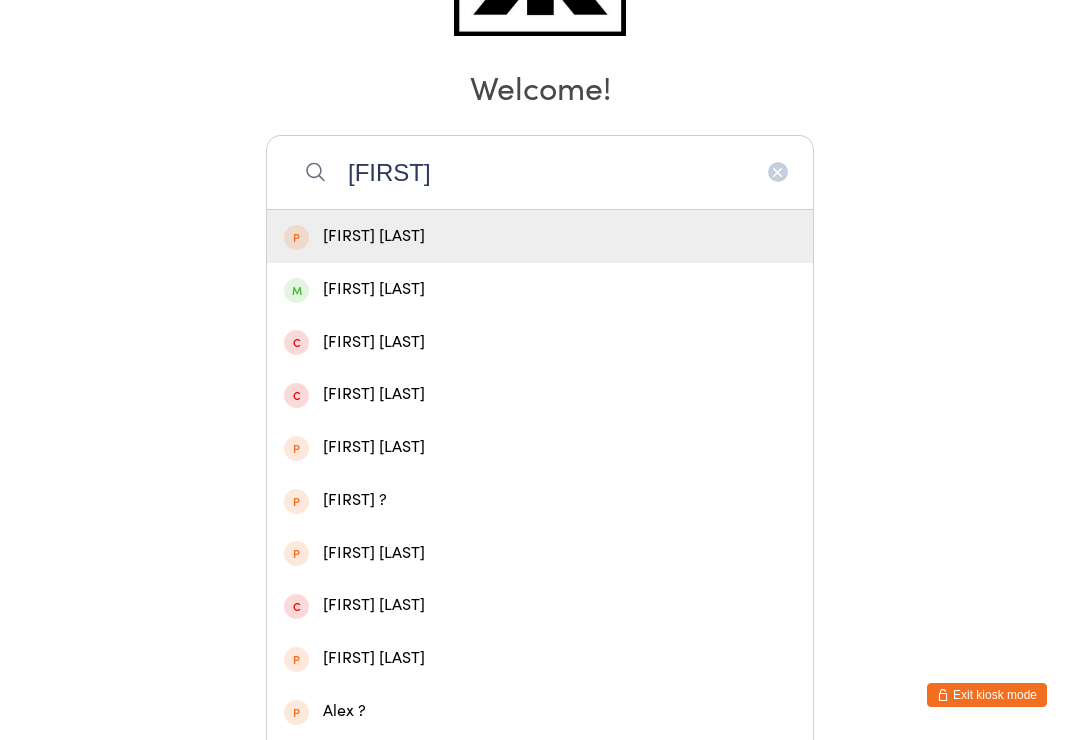 click on "Manual search Scanner input Check Out Welcome! [FIRST] [FIRST] [FIRST] [FIRST] [FIRST] [FIRST] ? [FIRST] [FIRST] [FIRST] [FIRST] [FIRST] [FIRST] [FIRST] Enter your name to check in" at bounding box center [540, -5] 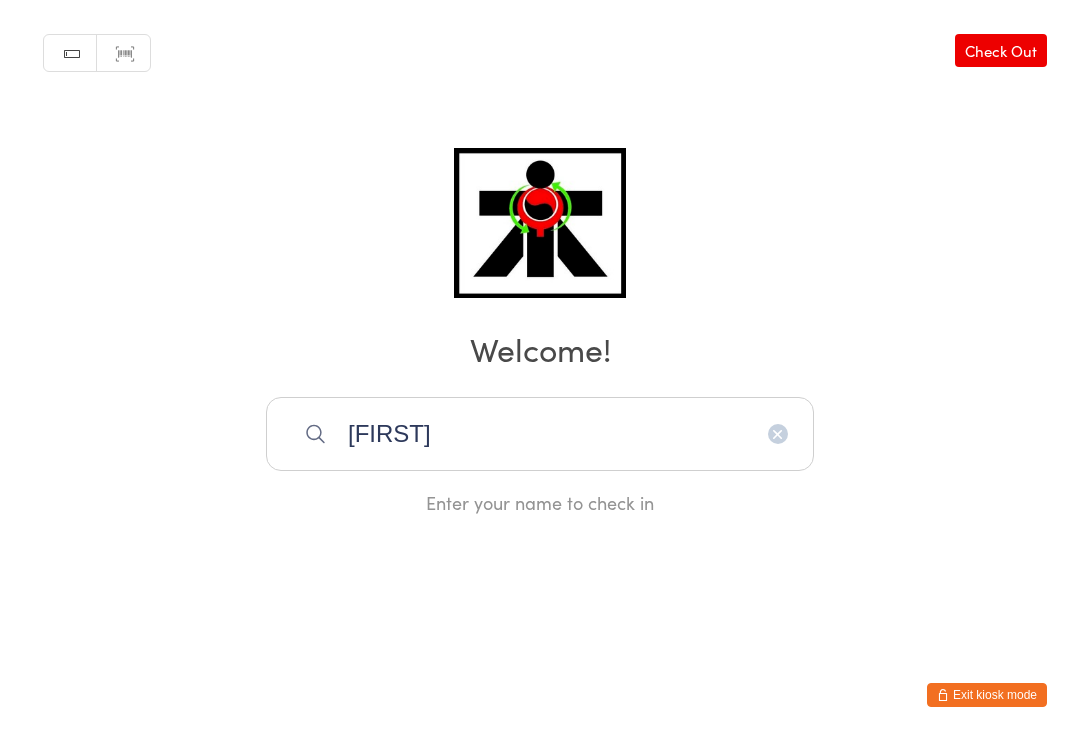 click on "[FIRST]" at bounding box center (540, 434) 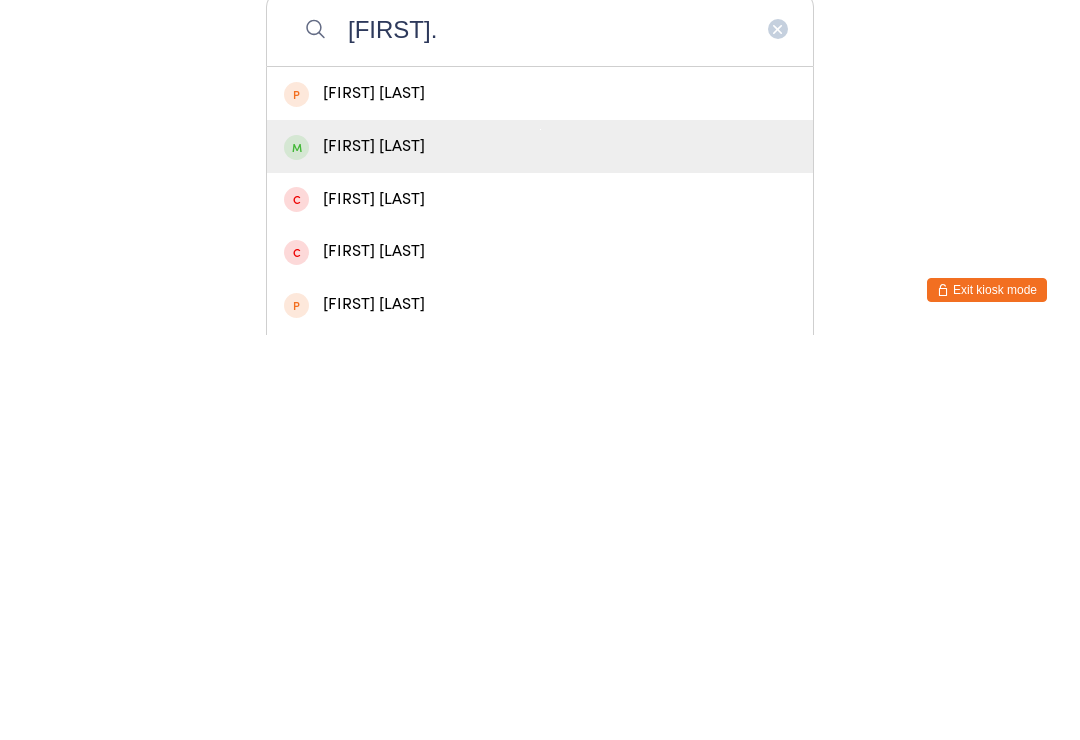 type on "[FIRST]." 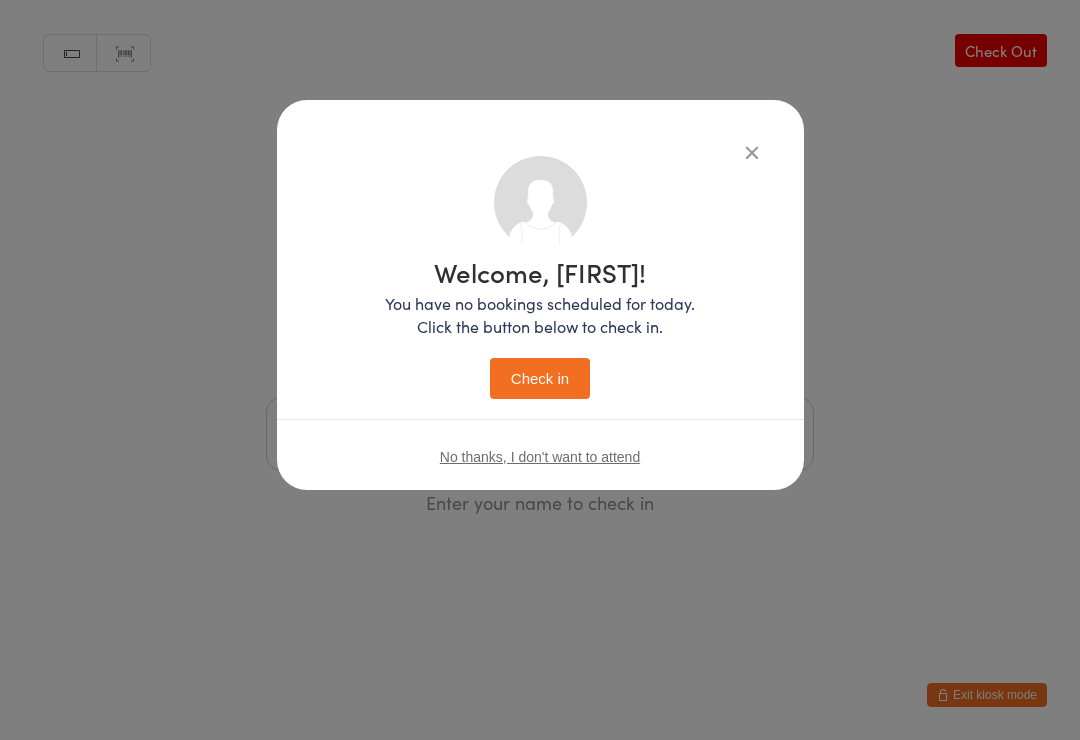 click on "Check in" at bounding box center [540, 378] 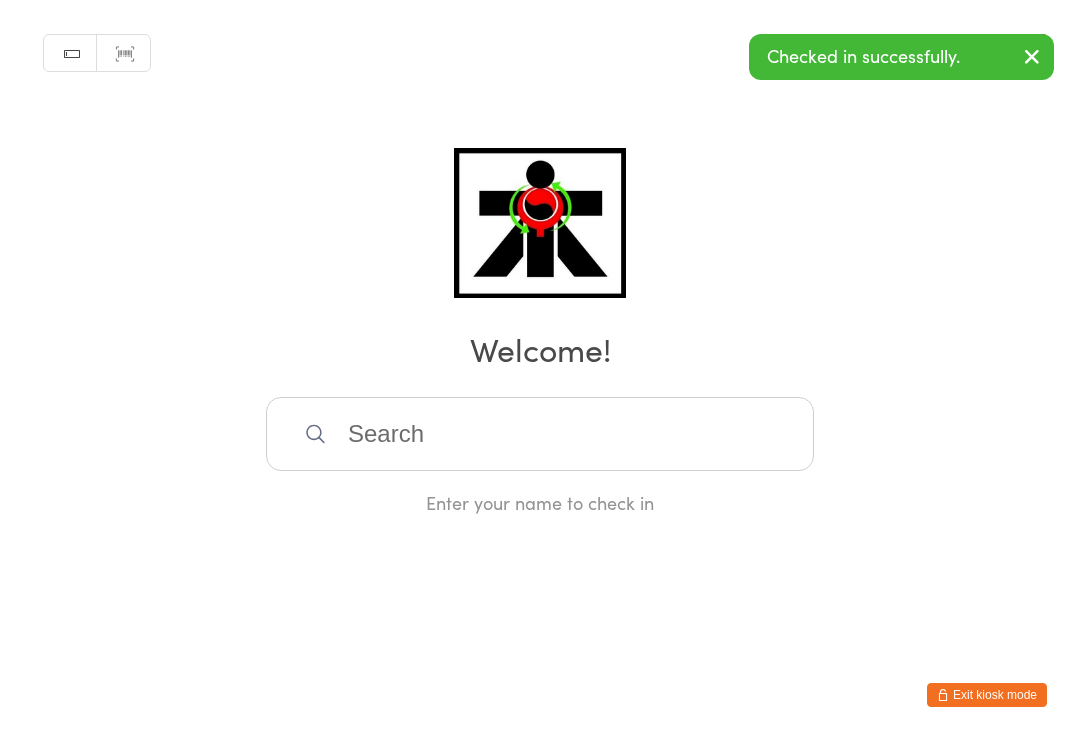 click at bounding box center [540, 434] 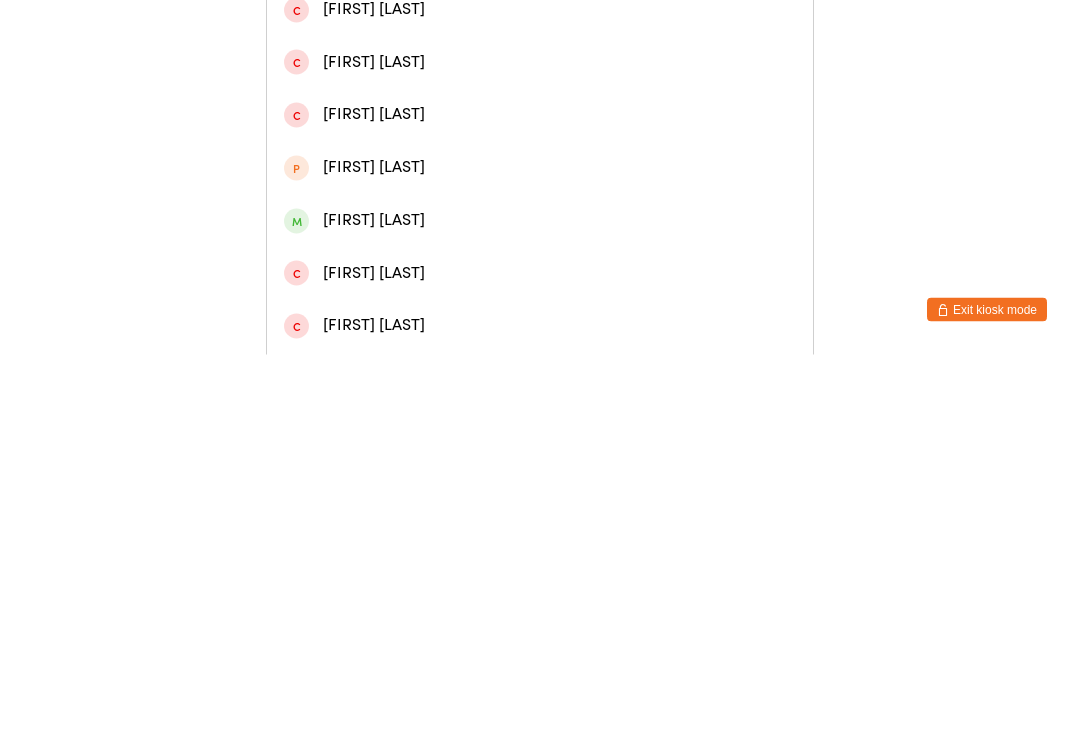 scroll, scrollTop: 158, scrollLeft: 0, axis: vertical 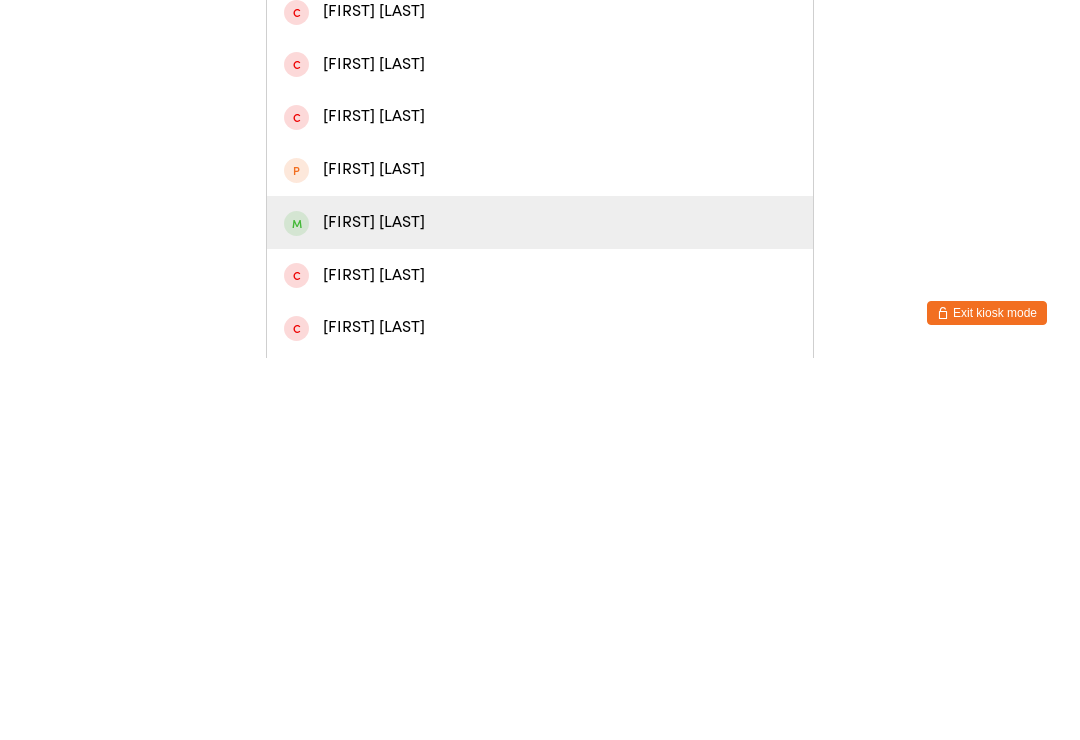 type on "[FIRST]" 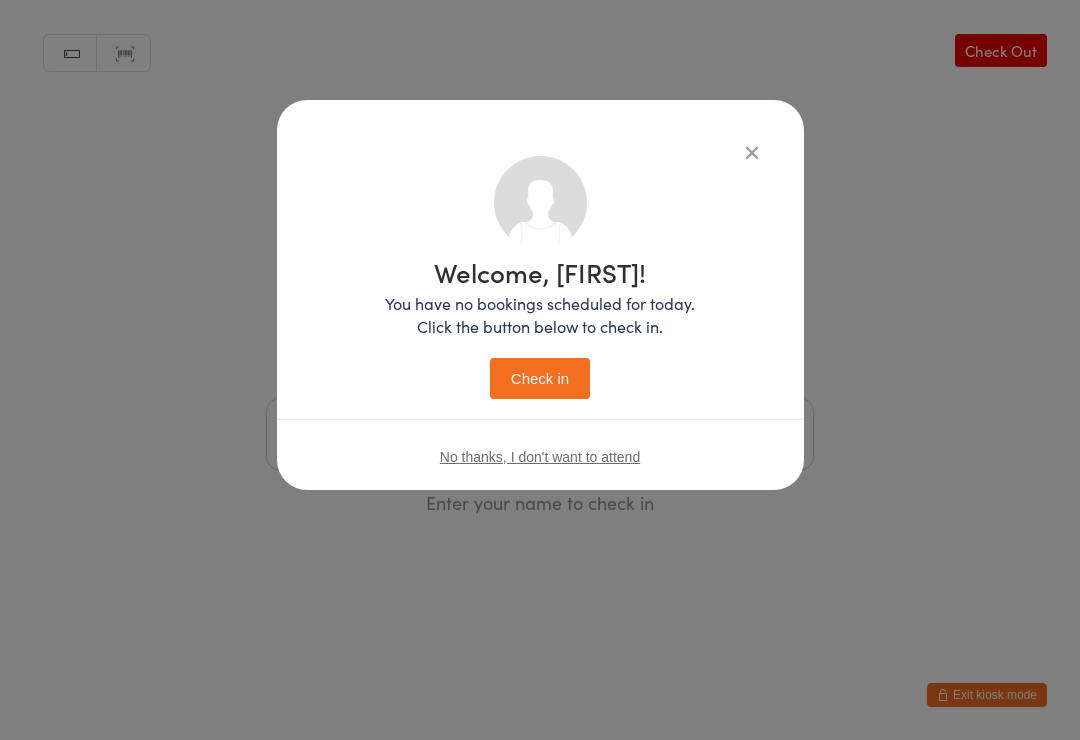 click on "Check in" at bounding box center [540, 378] 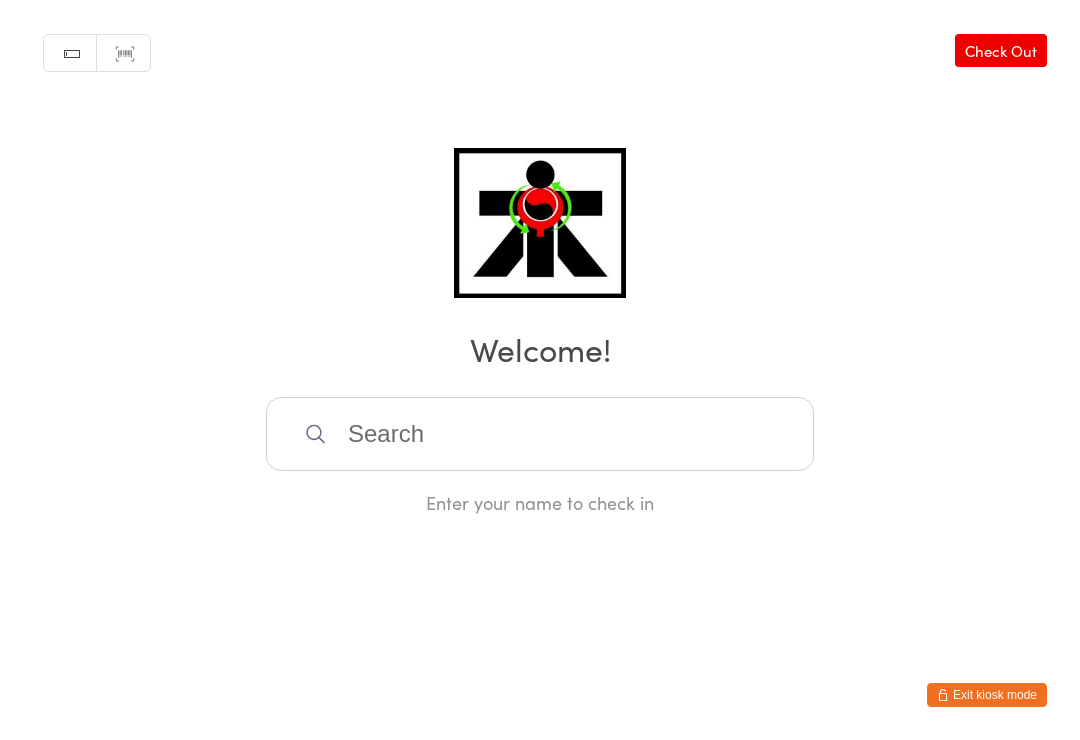 click at bounding box center [540, 434] 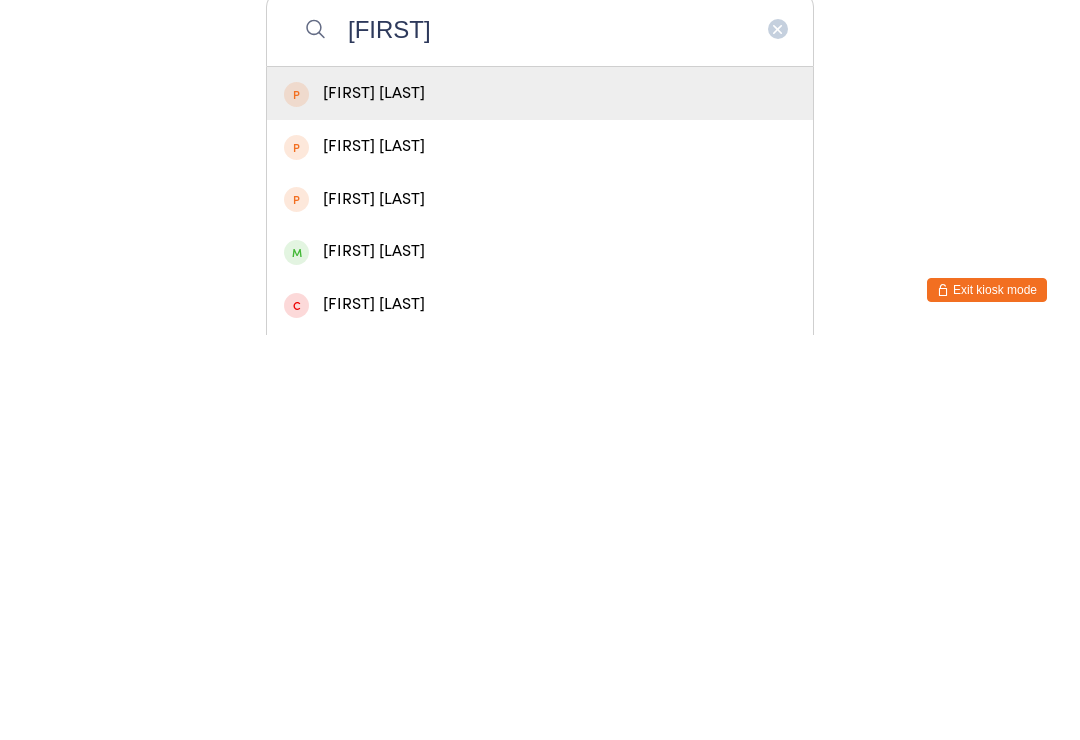 type on "[FIRST]" 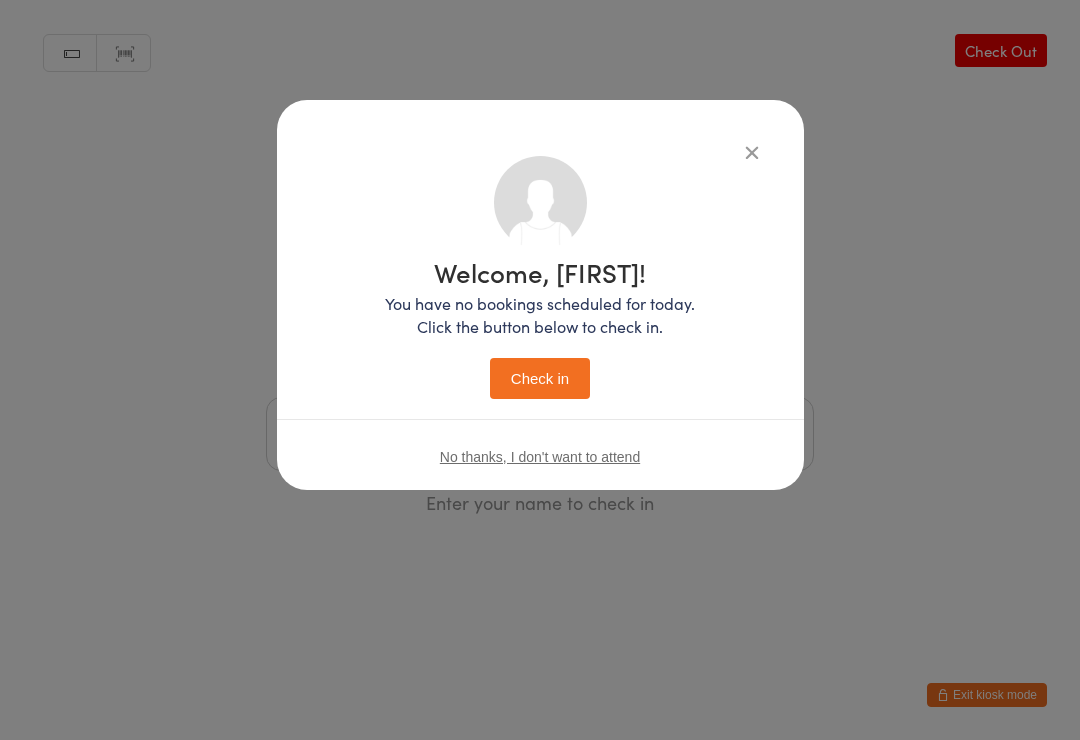 click on "Check in" at bounding box center [540, 378] 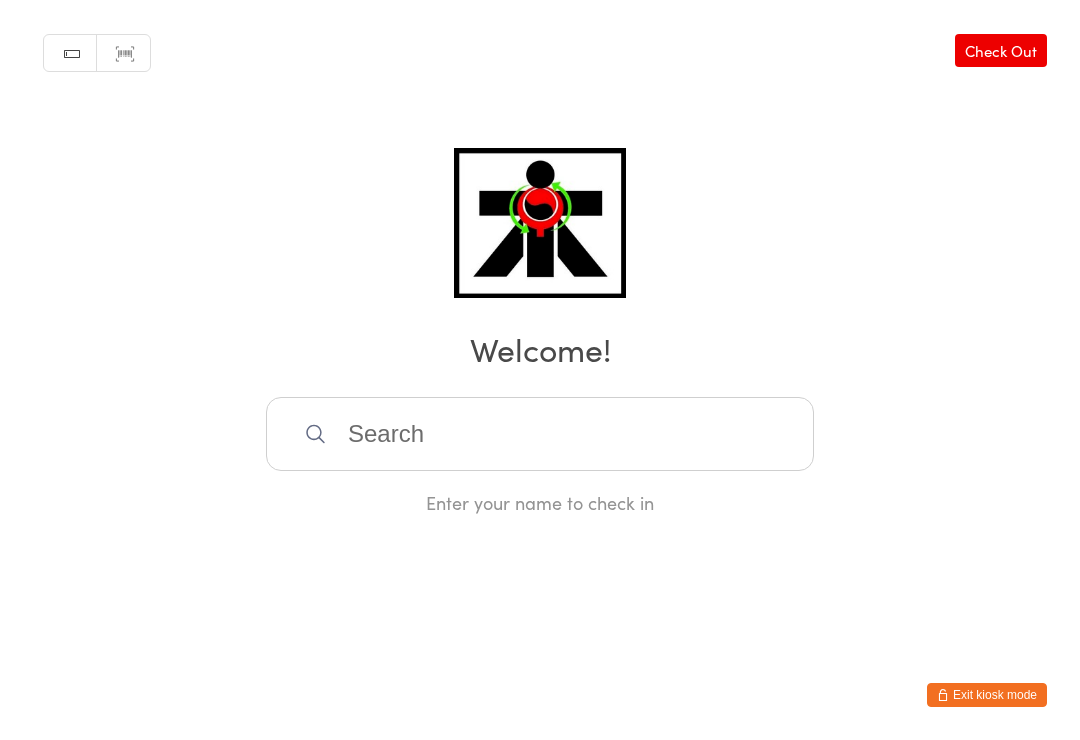 click at bounding box center [540, 434] 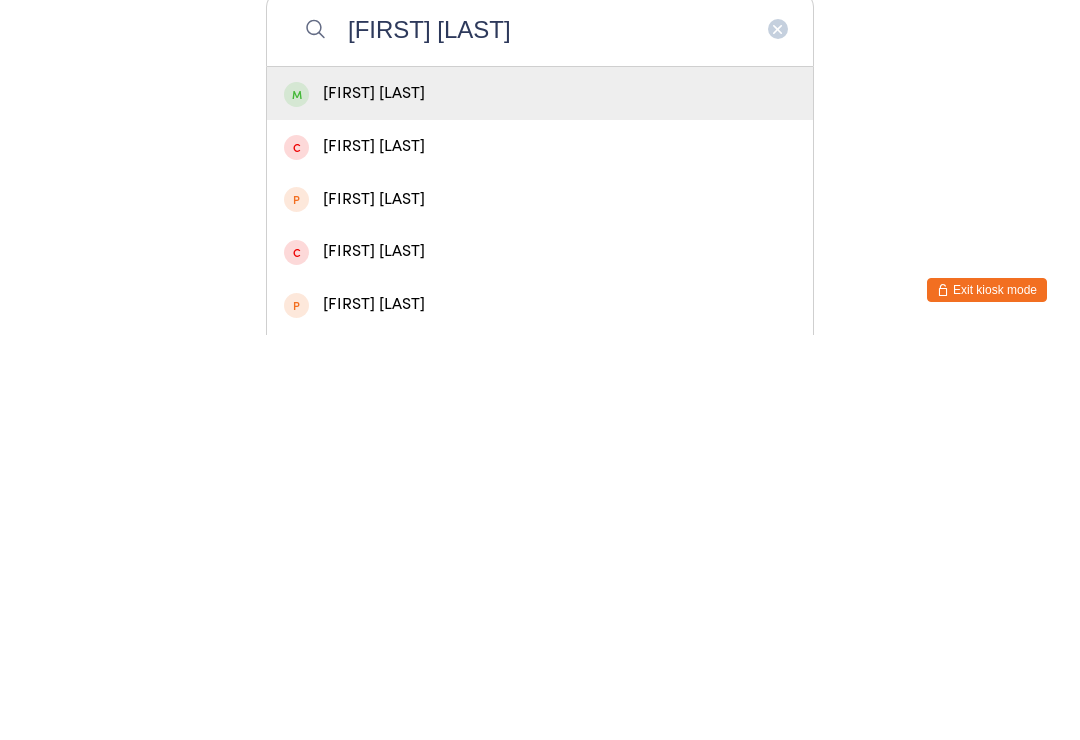 type on "[FIRST] [LAST]" 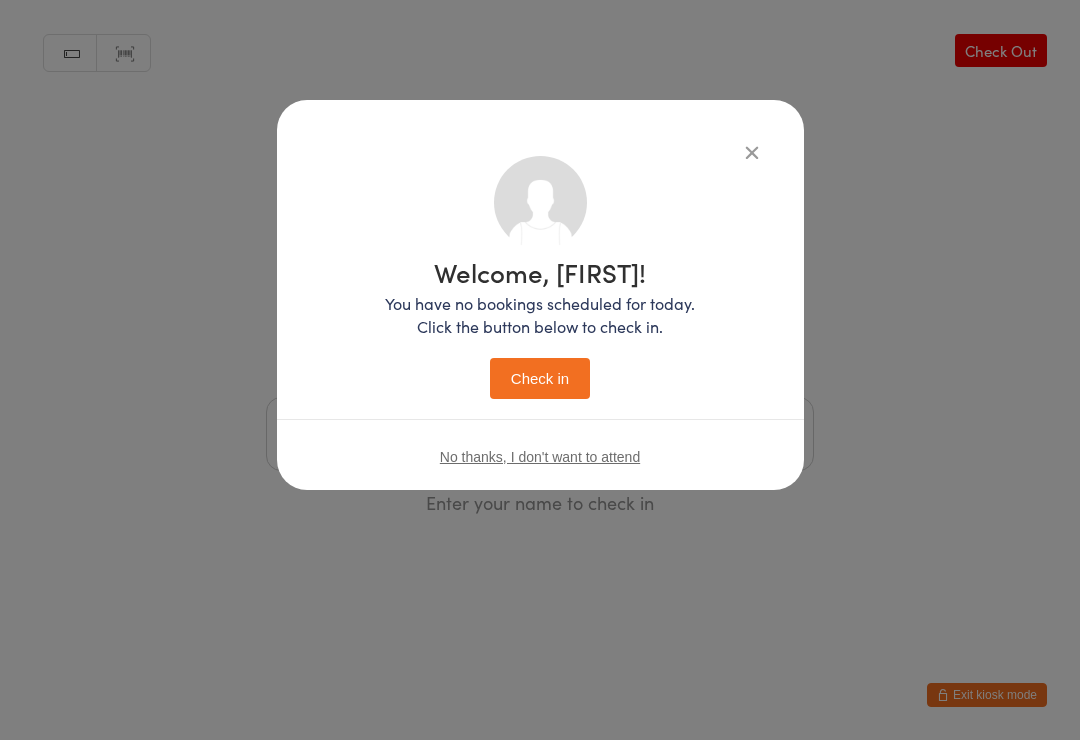 click on "Check in" at bounding box center [540, 378] 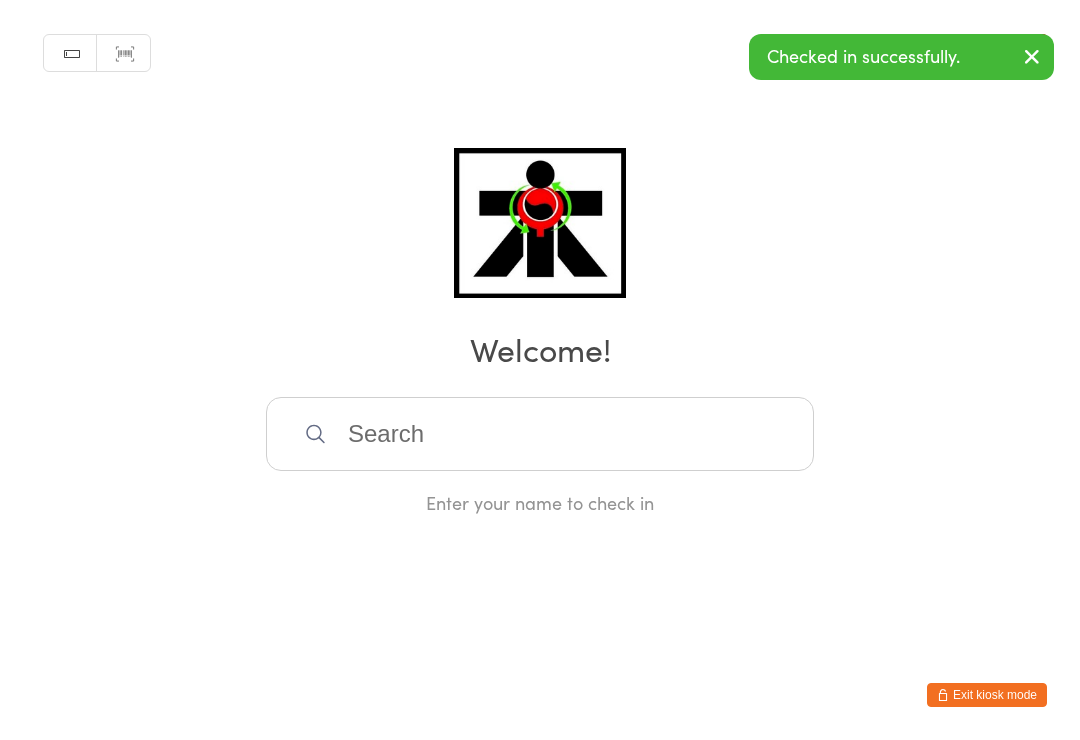 click at bounding box center [540, 434] 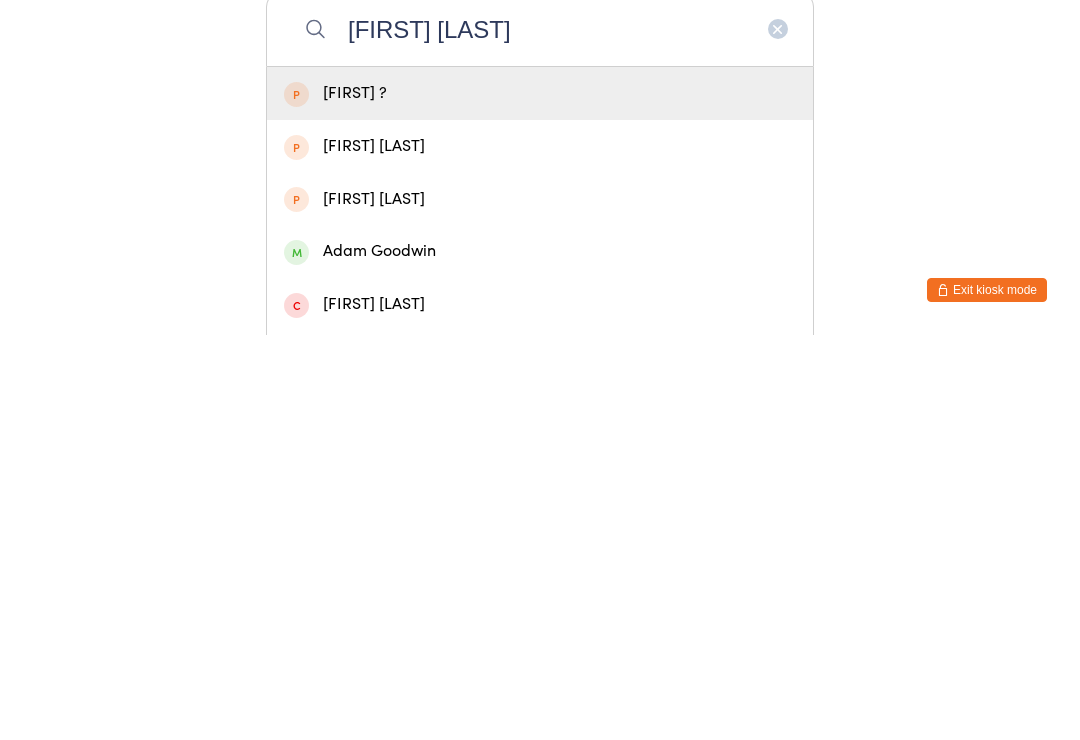 type on "[FIRST] [LAST]" 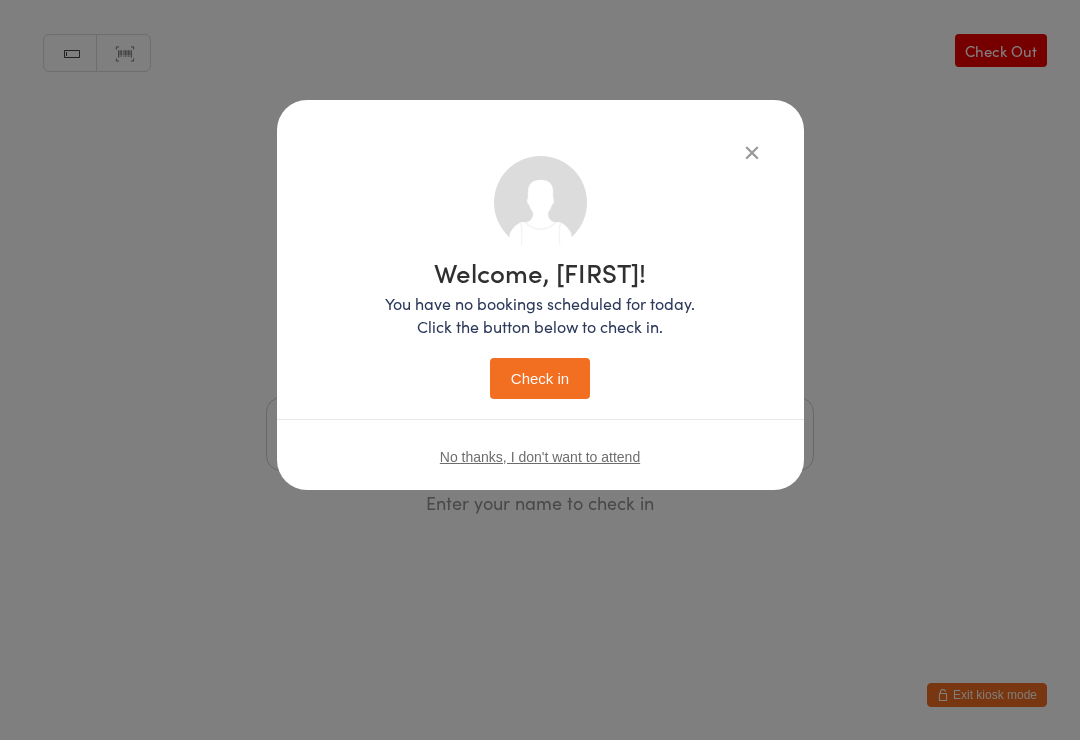 click on "Check in" at bounding box center [540, 378] 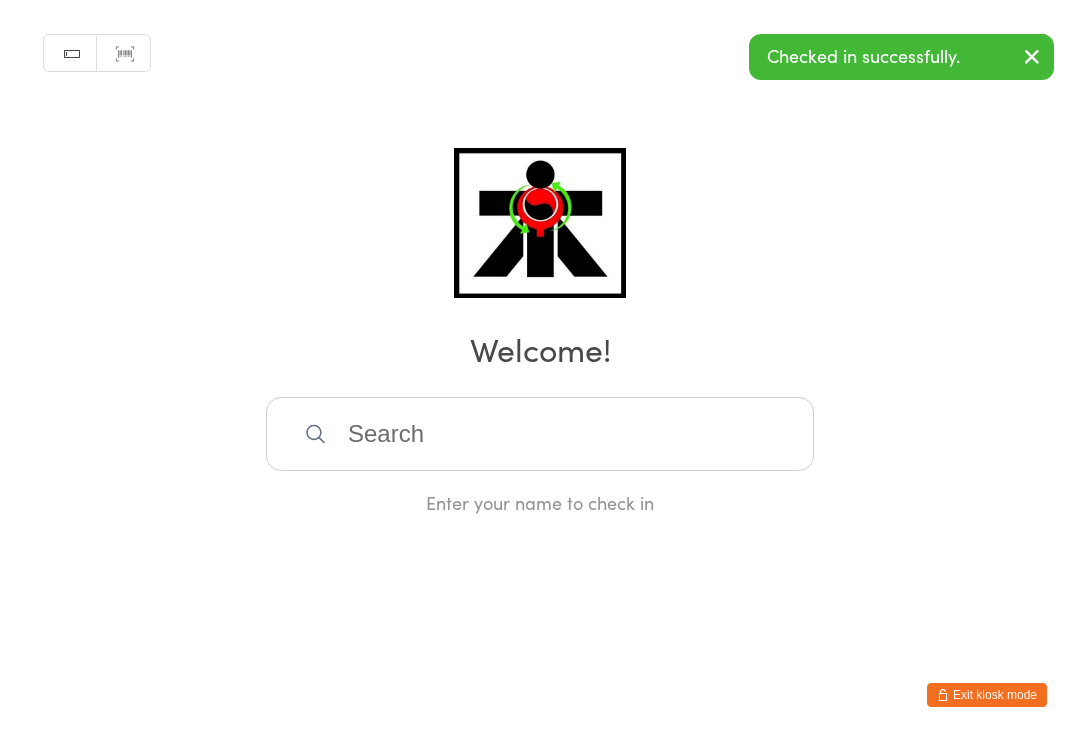 click at bounding box center (540, 434) 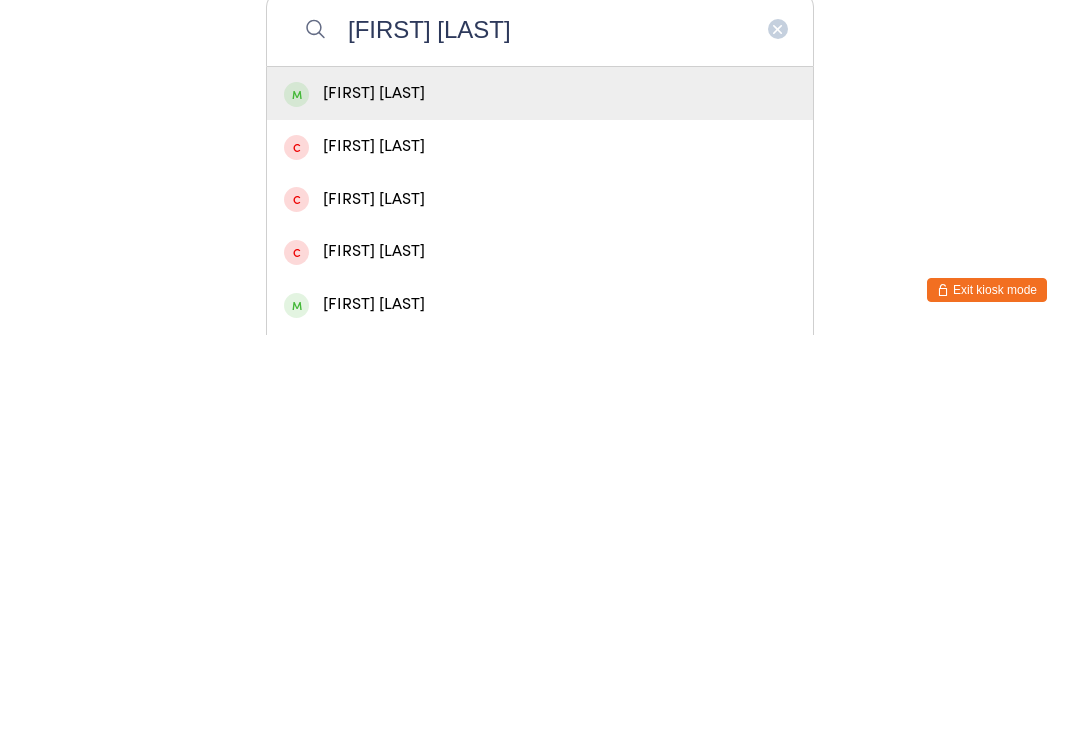 type on "[FIRST] [LAST]" 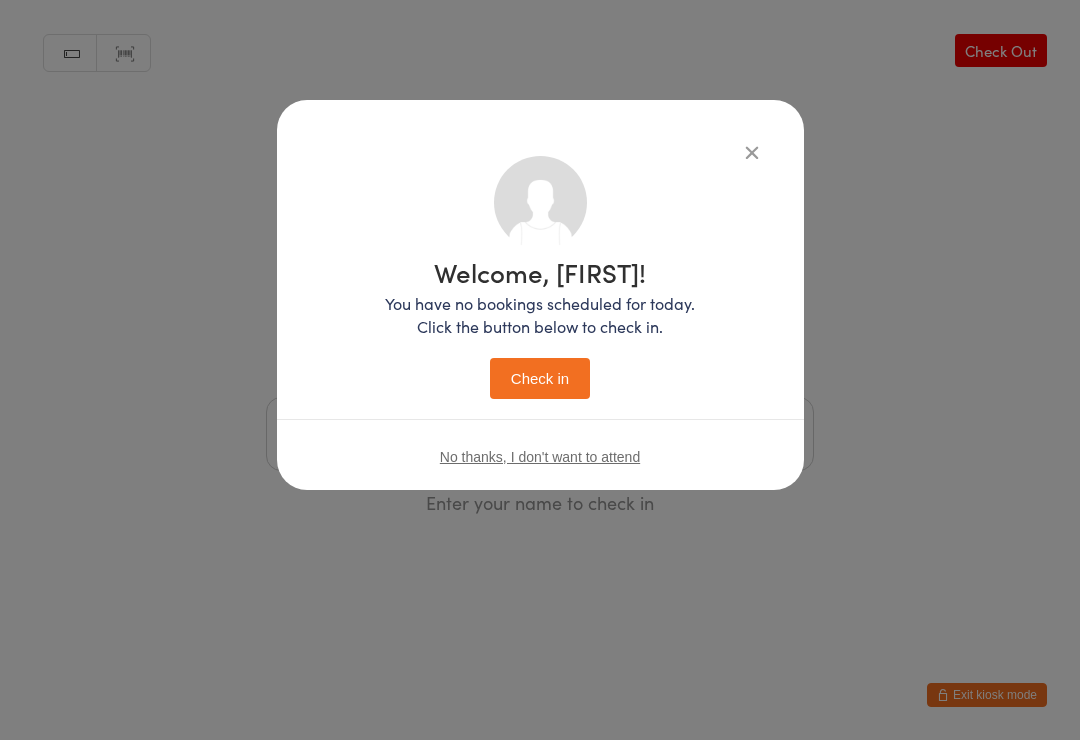 click on "Check in" at bounding box center (540, 378) 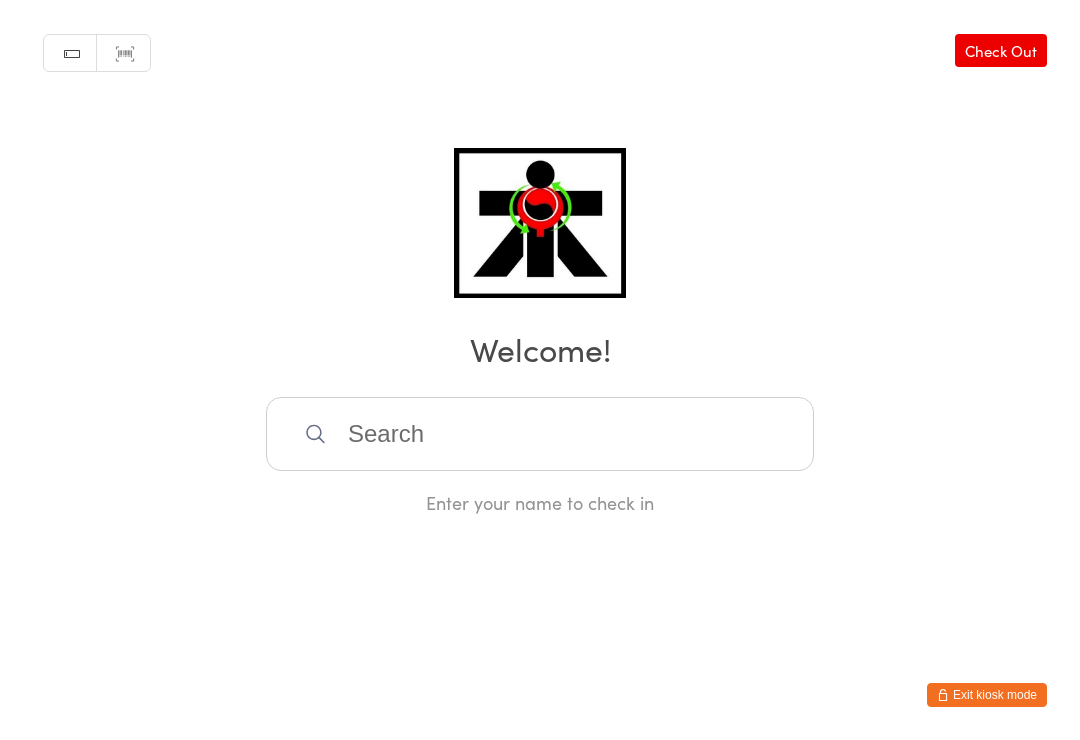 click at bounding box center (540, 434) 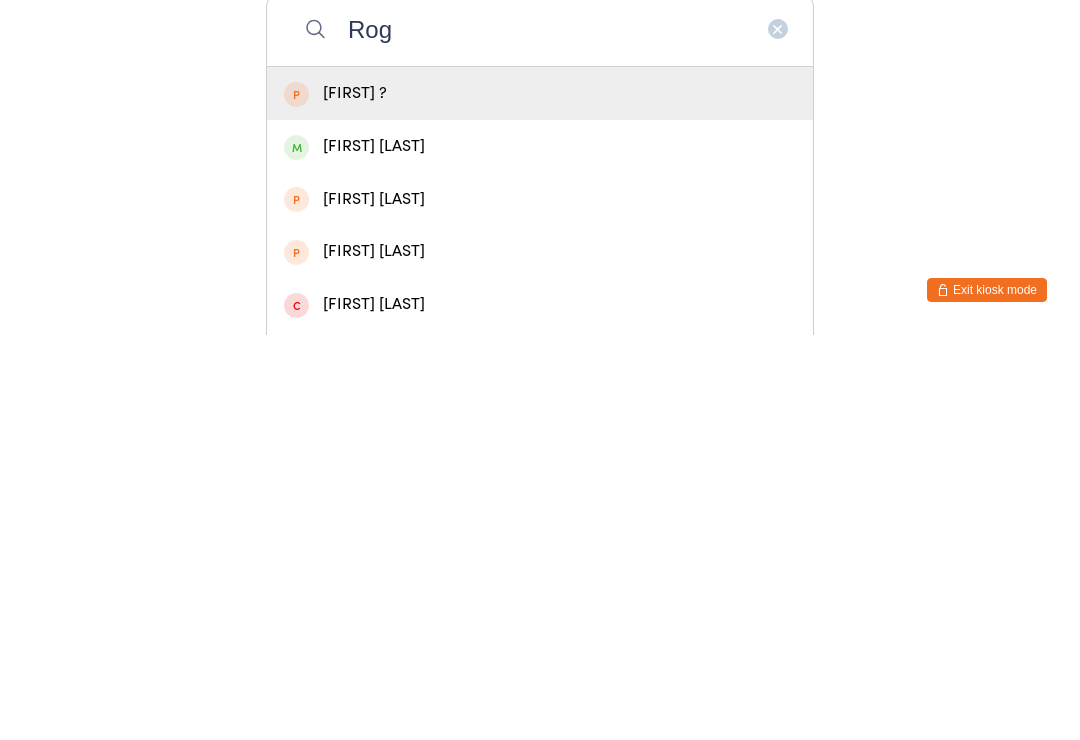 type on "Rog" 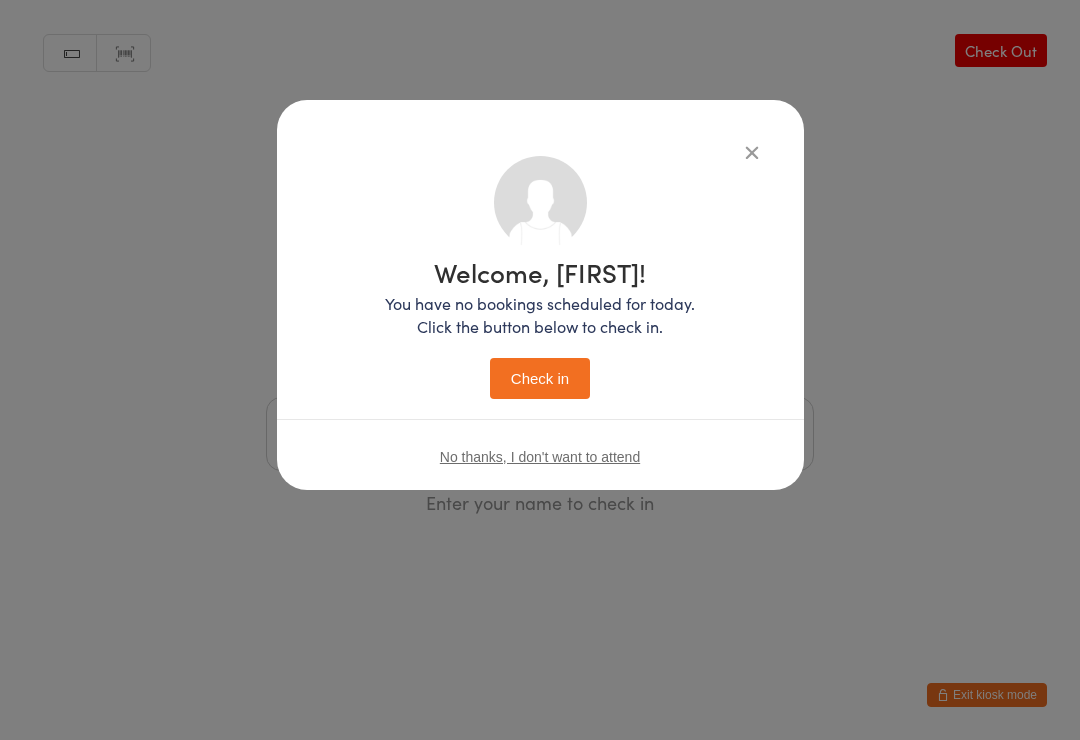 click on "Check in" at bounding box center [540, 378] 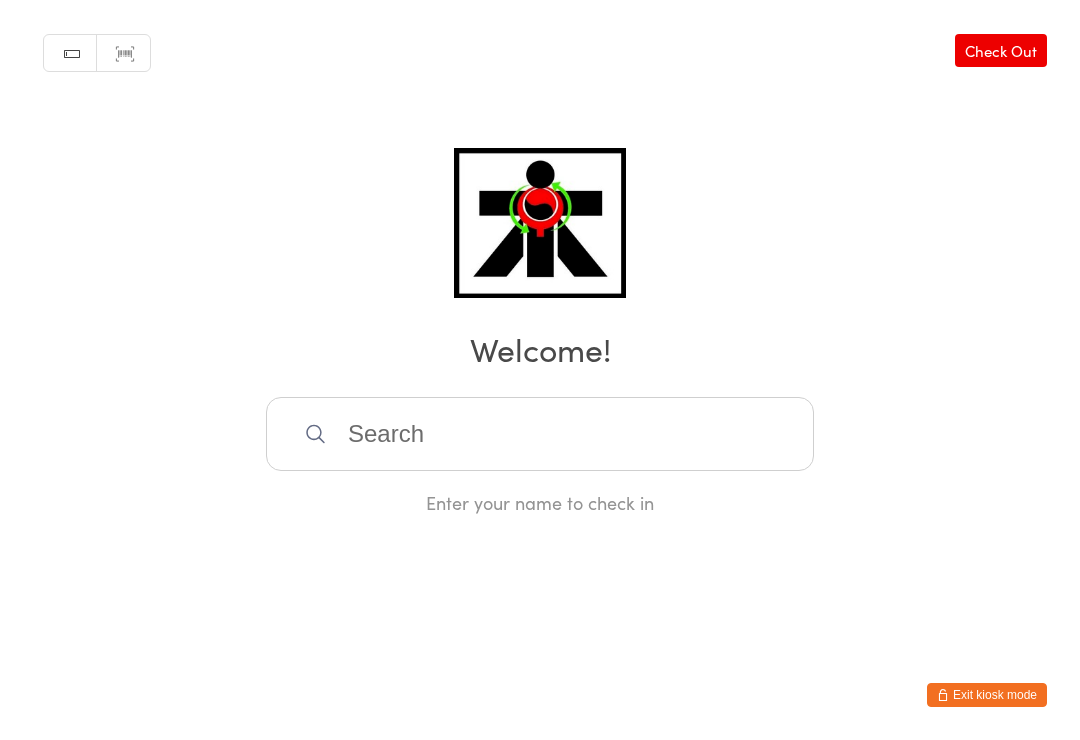 click at bounding box center (540, 434) 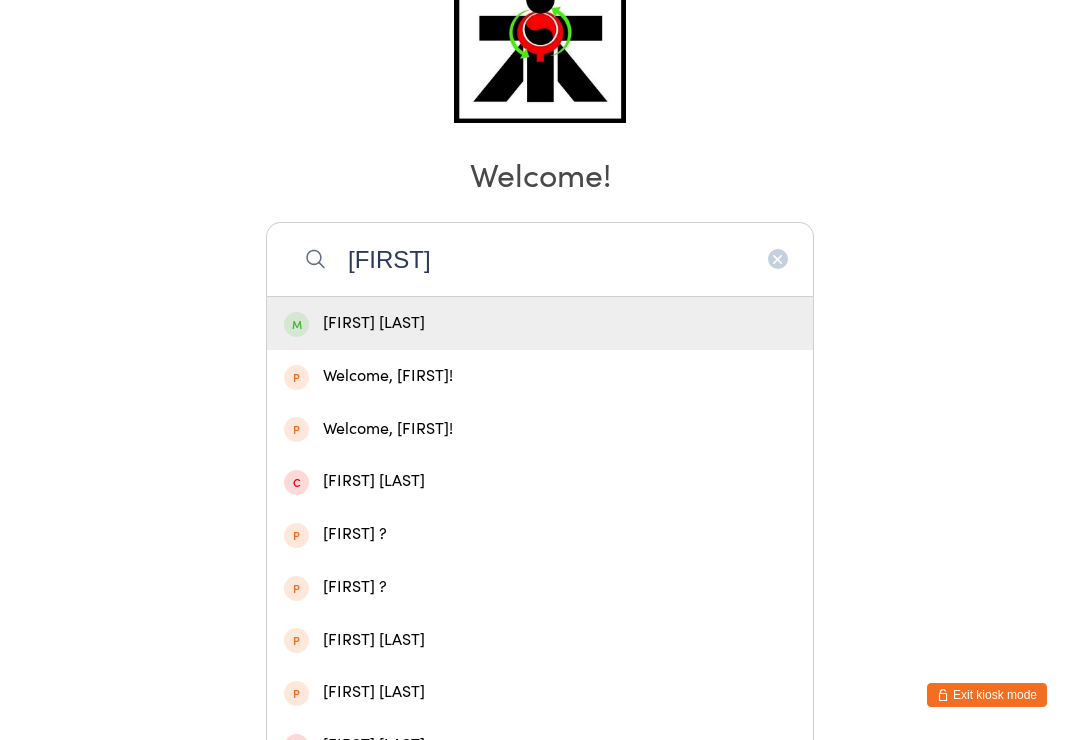 scroll, scrollTop: 0, scrollLeft: 0, axis: both 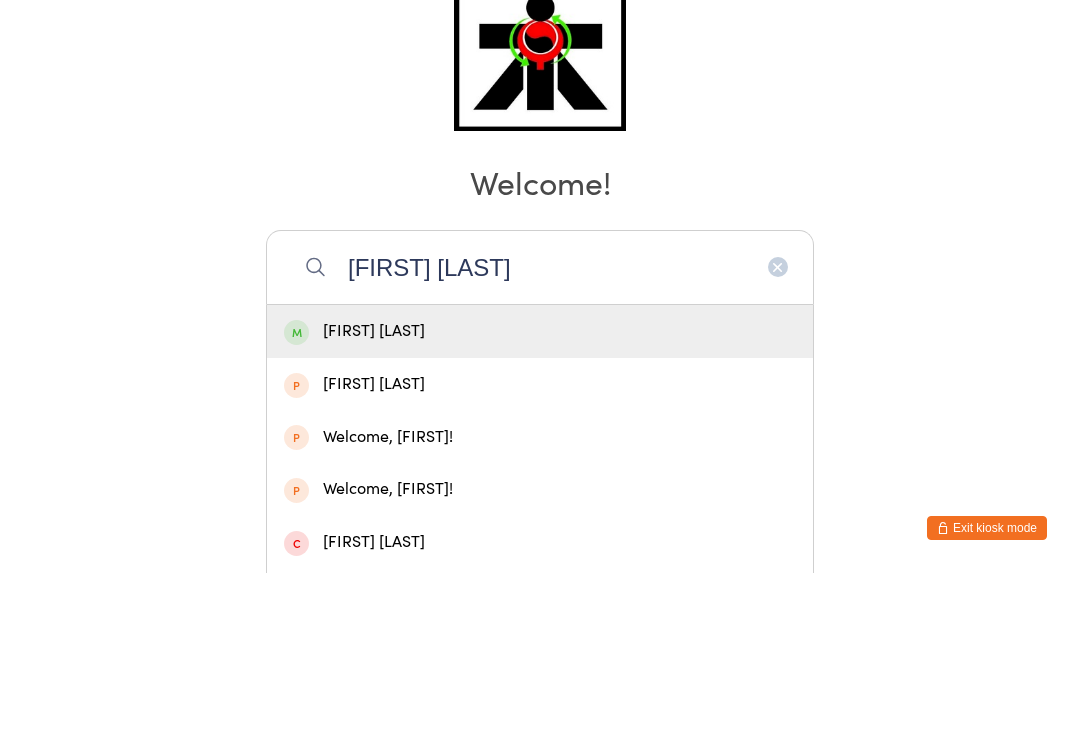 type on "[FIRST] [LAST]" 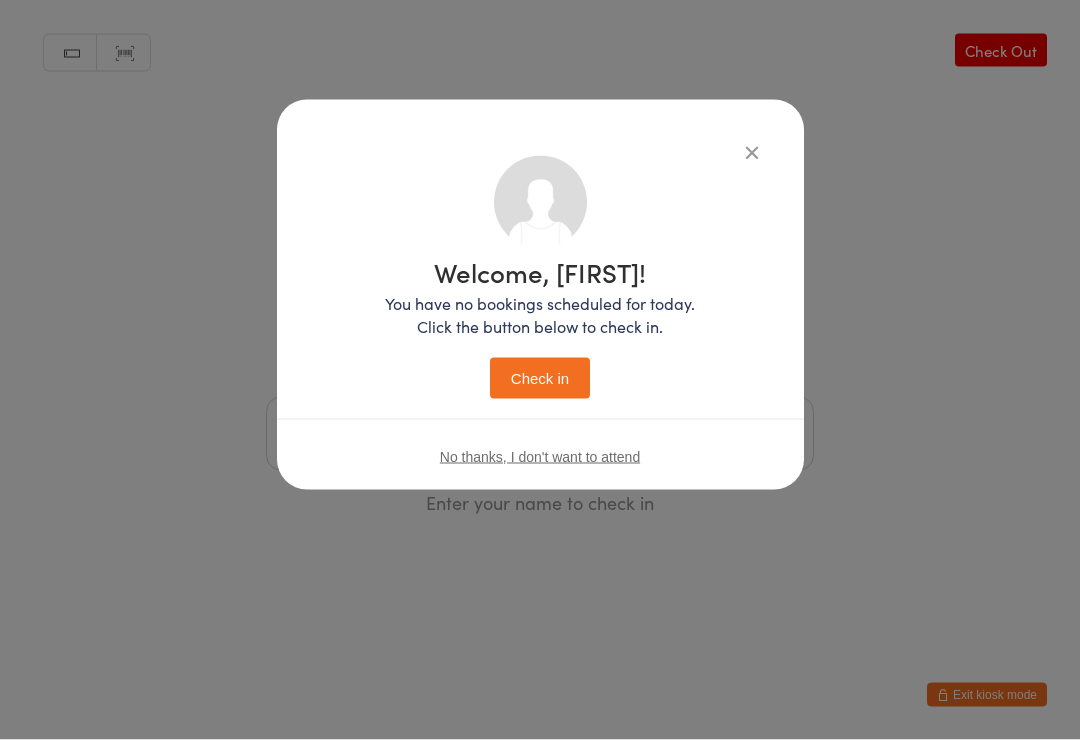 scroll, scrollTop: 0, scrollLeft: 0, axis: both 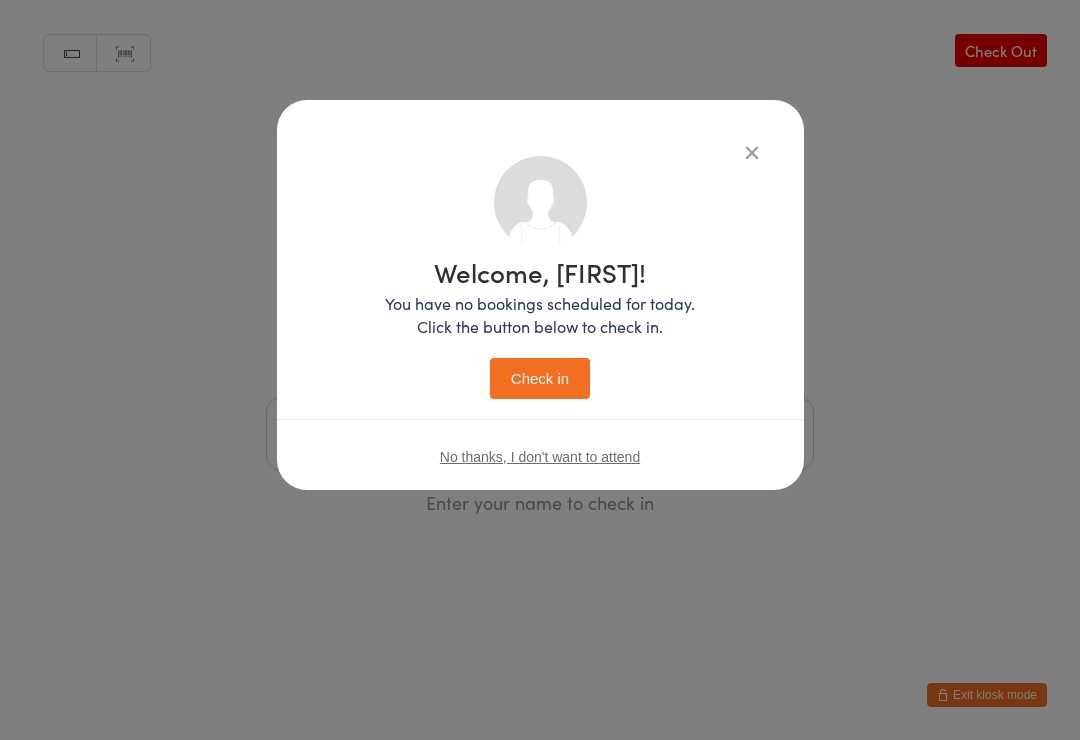 click on "Check in" at bounding box center (540, 378) 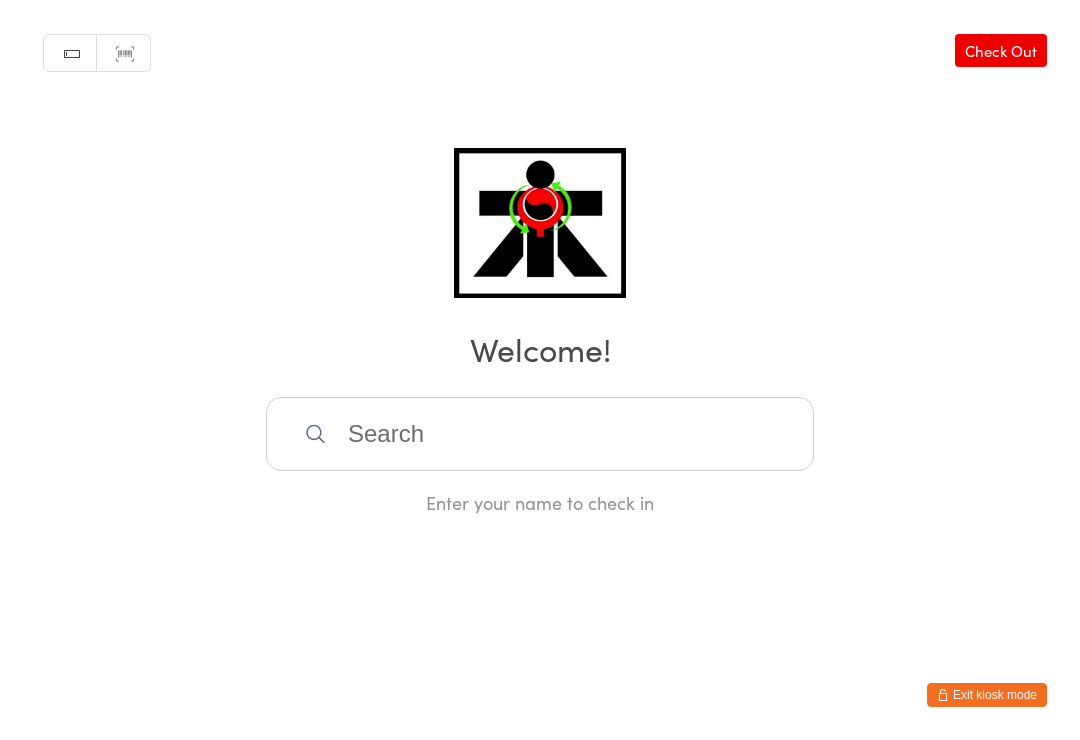 click at bounding box center [540, 434] 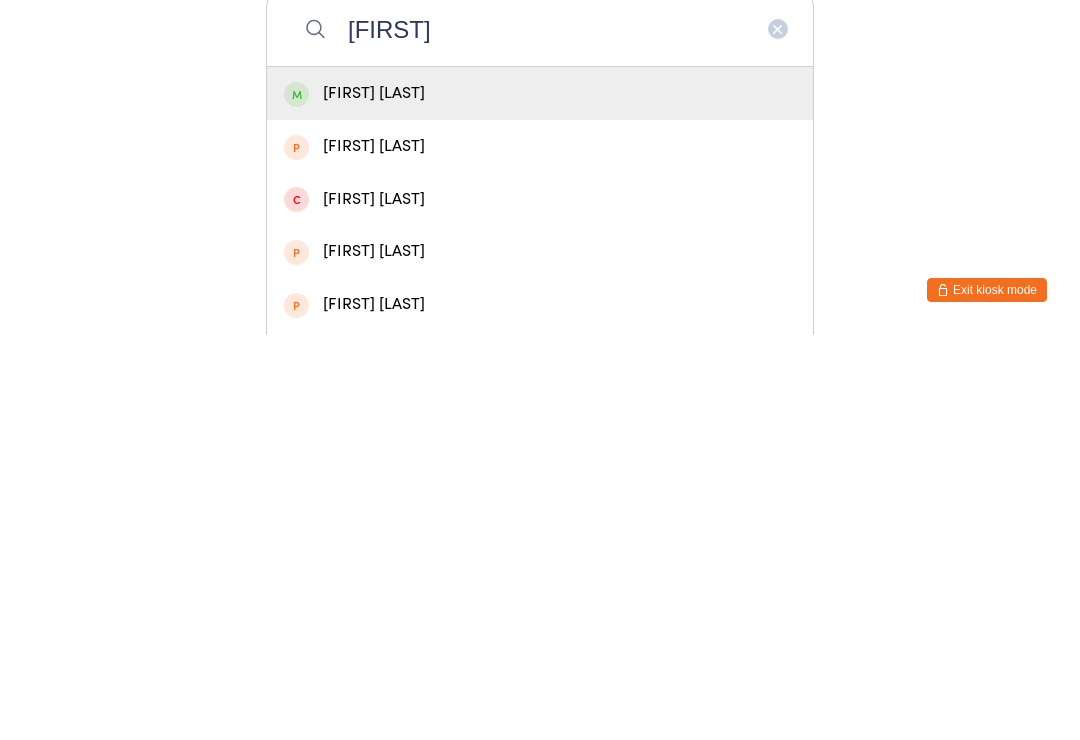 type on "[FIRST]" 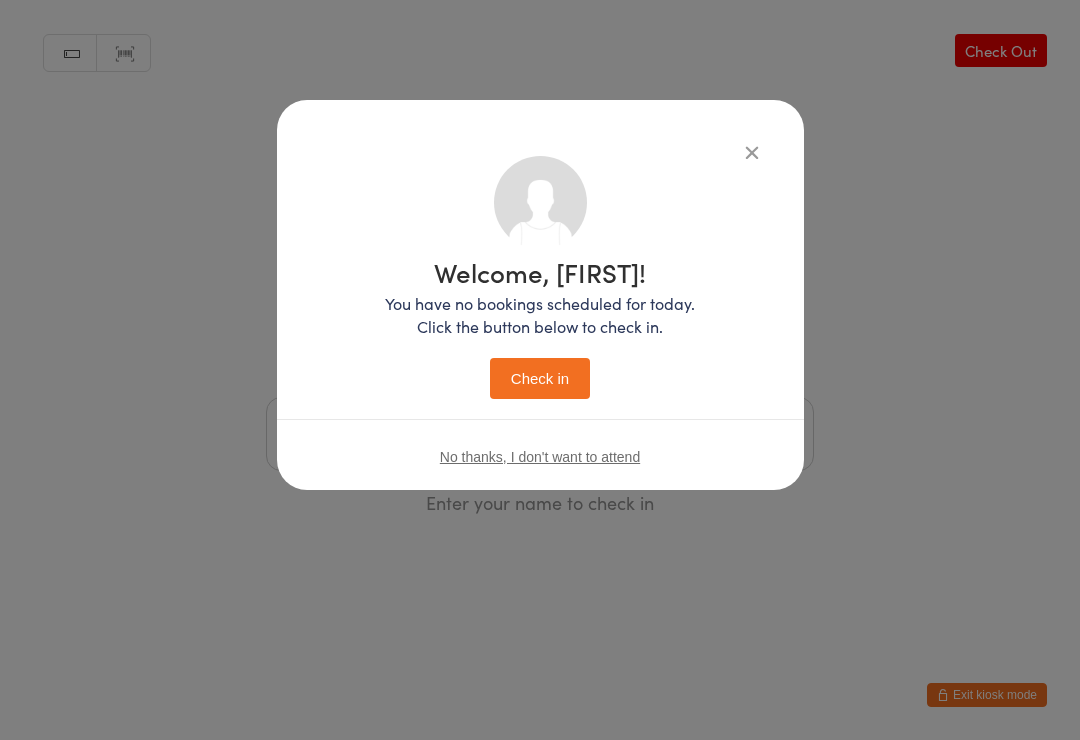 click on "Check in" at bounding box center [540, 378] 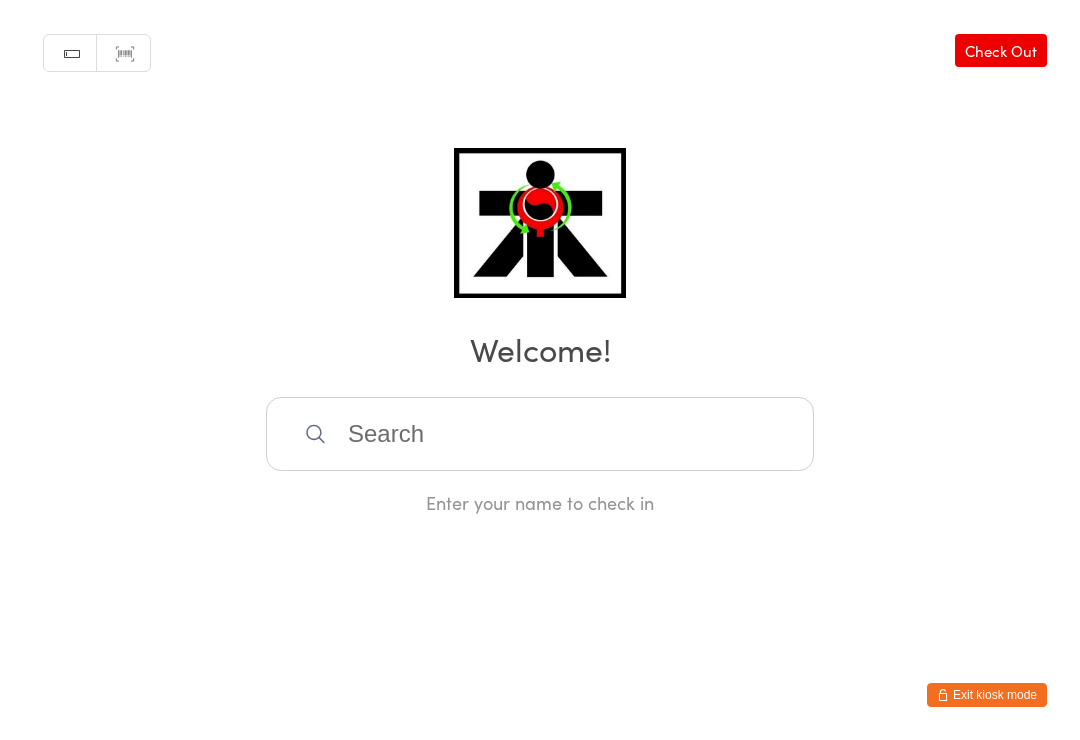 click at bounding box center (540, 434) 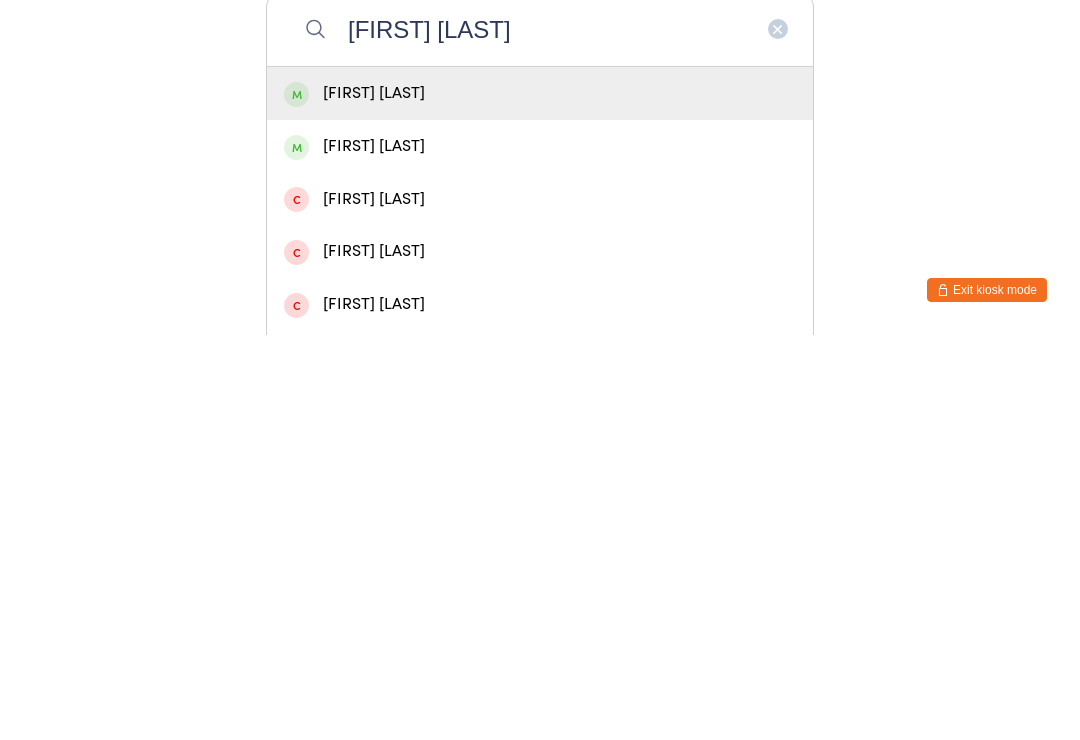 type on "[FIRST] [LAST]" 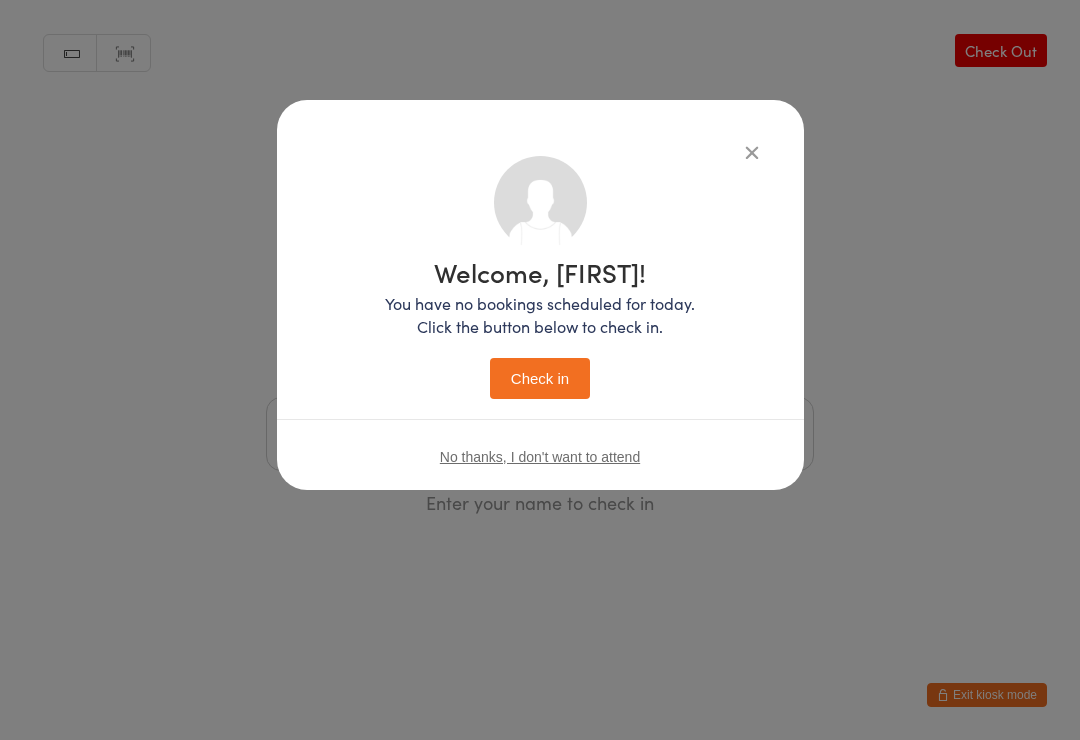 click on "Check in" at bounding box center [540, 378] 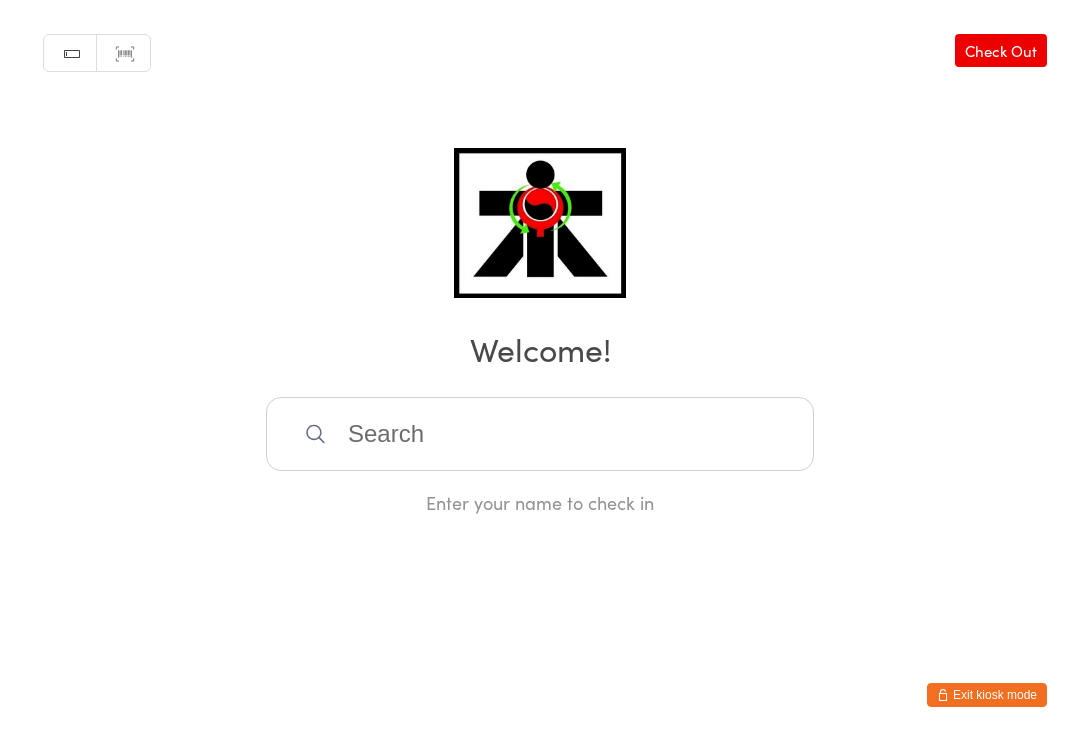 click at bounding box center (540, 434) 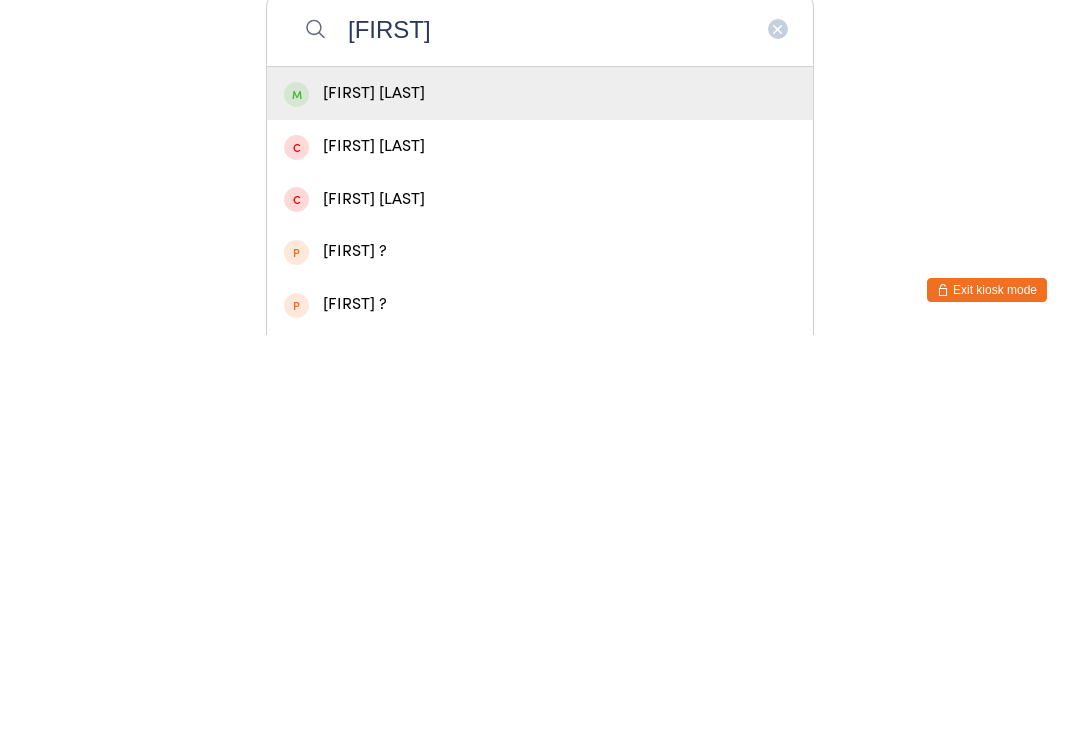 type on "[FIRST]" 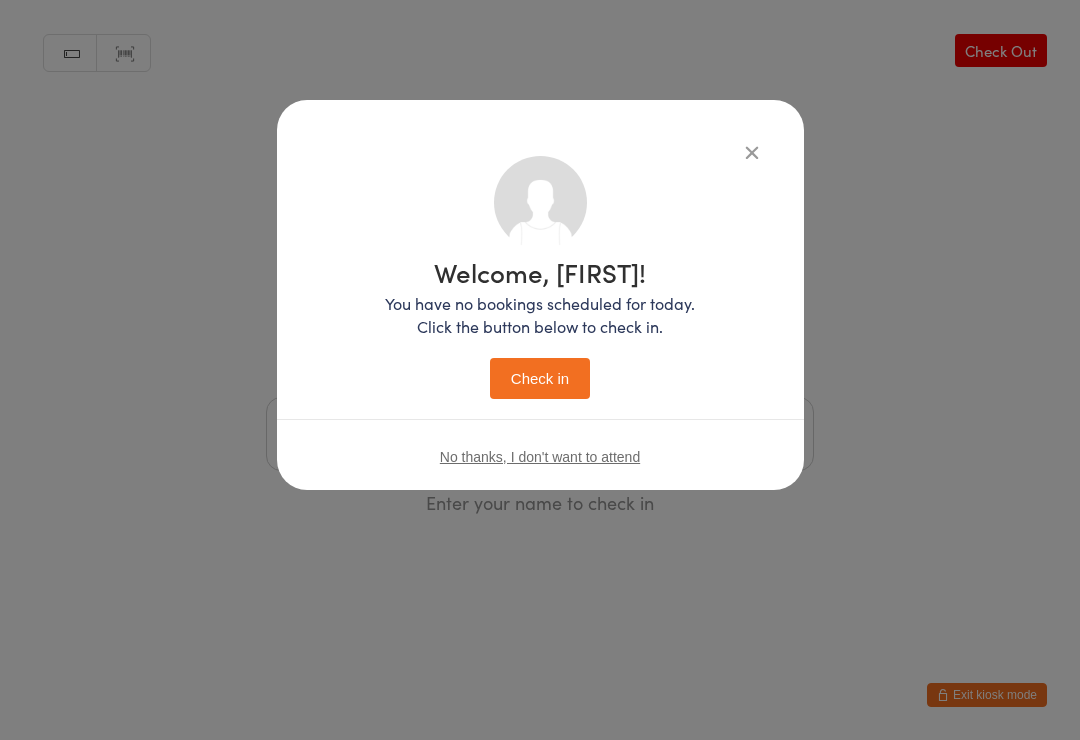 click on "Welcome, [FIRST]! You have no bookings scheduled for today. Click the button below to check in. Check in" at bounding box center (540, 329) 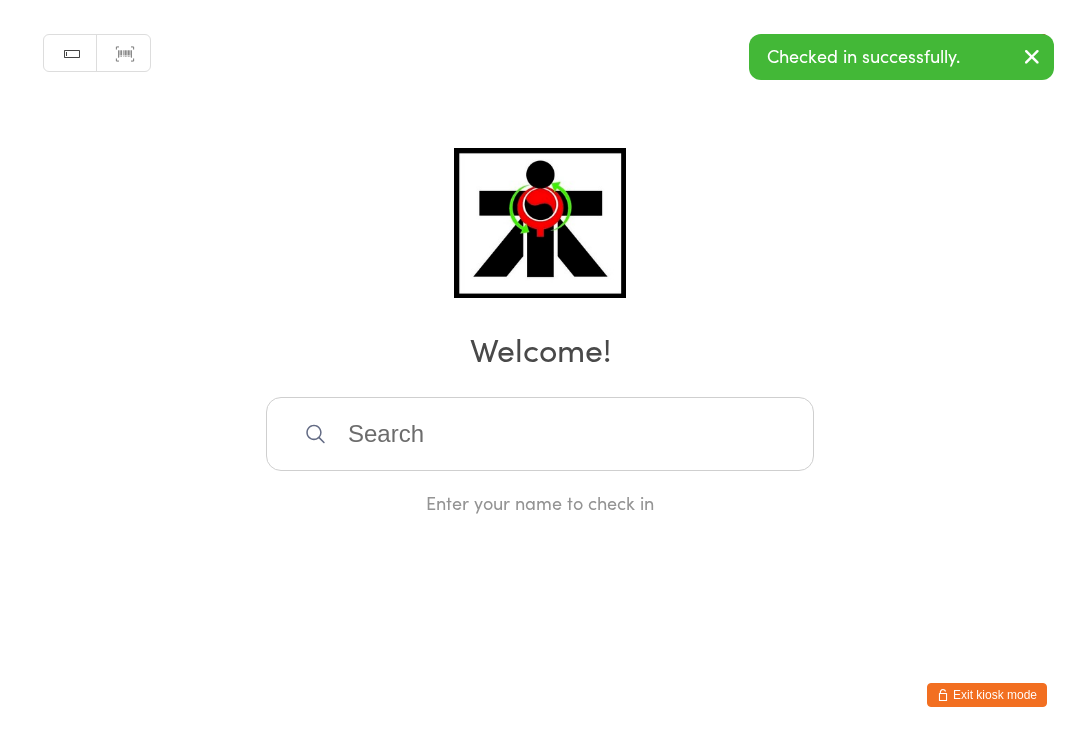 click on "Manual search Scanner input Check Out Welcome! Enter your name to check in" at bounding box center (540, 257) 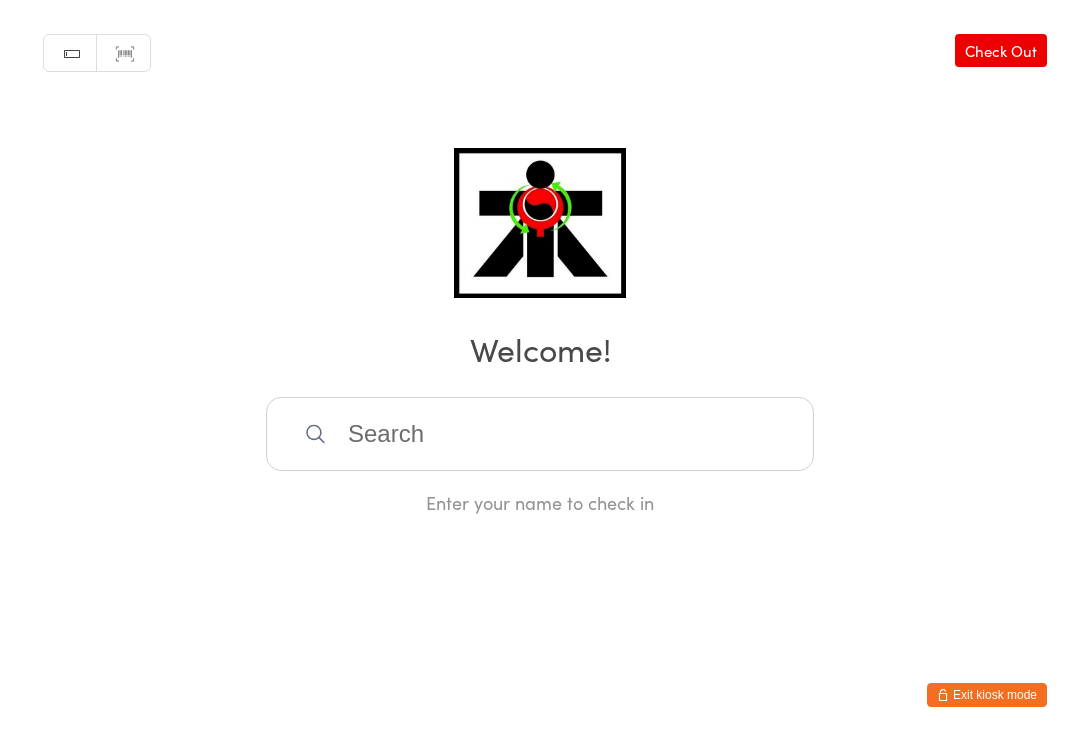click on "You have now entered Kiosk Mode. Members will be able to check themselves in using the search field below. Click "Exit kiosk mode" below to exit Kiosk Mode at any time. Checked in successfully. Manual search Scanner input Check Out Welcome! Enter your name to check in Exit kiosk mode" at bounding box center [540, 370] 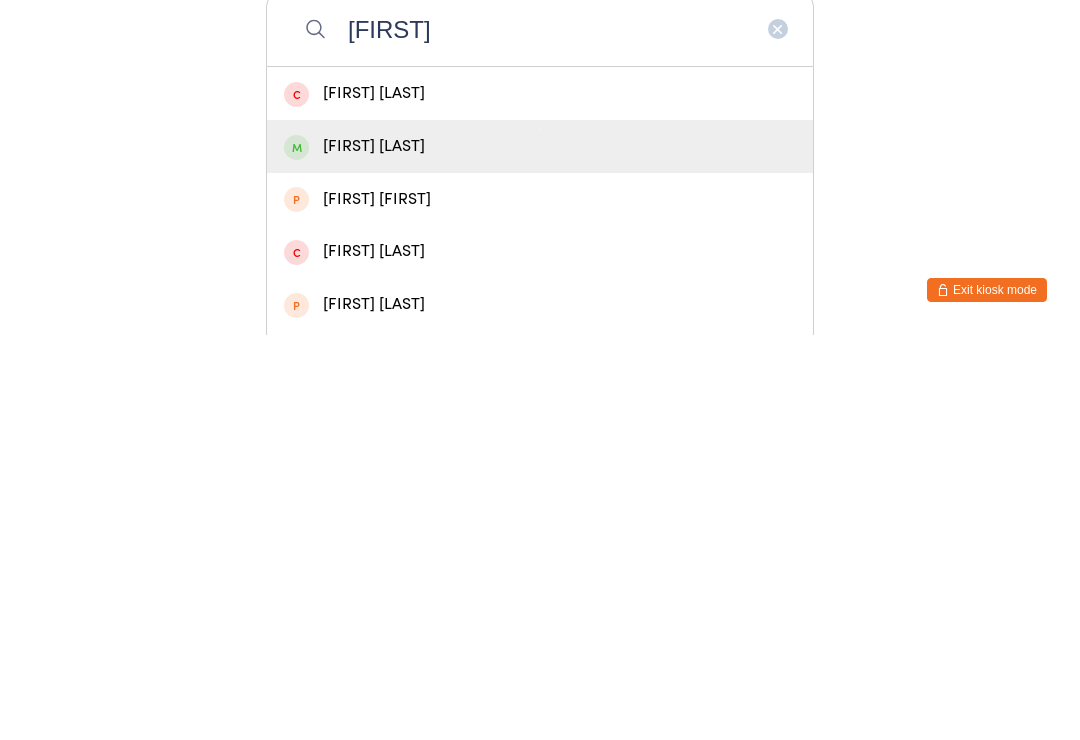 type on "[FIRST]" 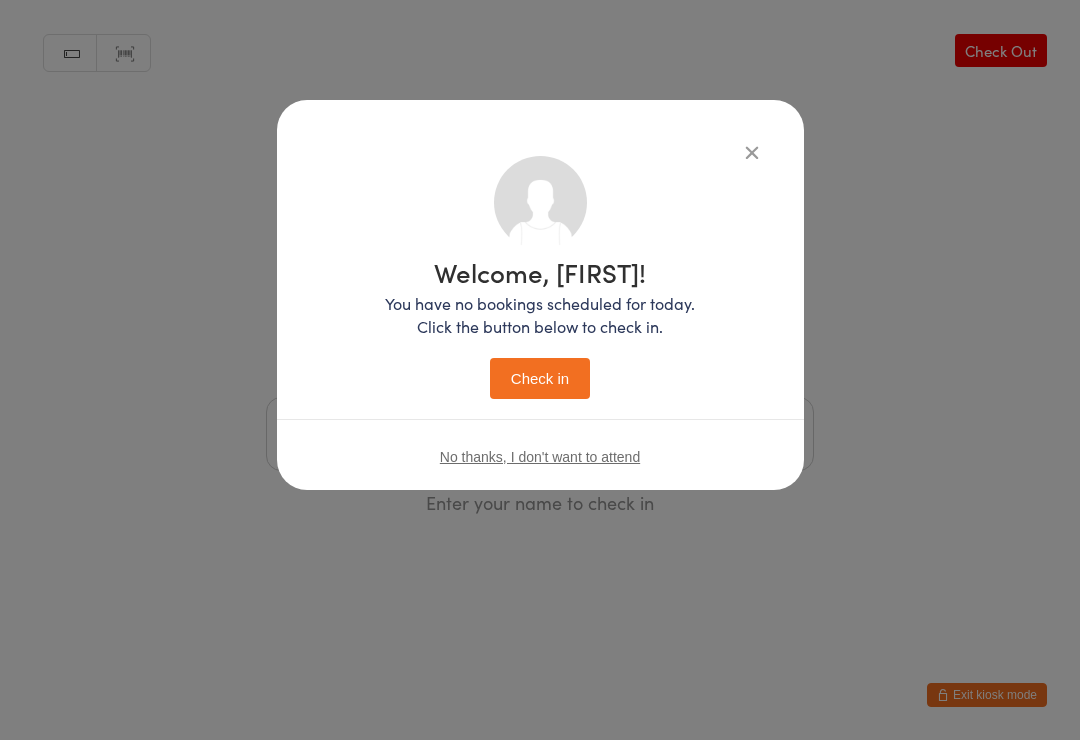 click on "Check in" at bounding box center [540, 378] 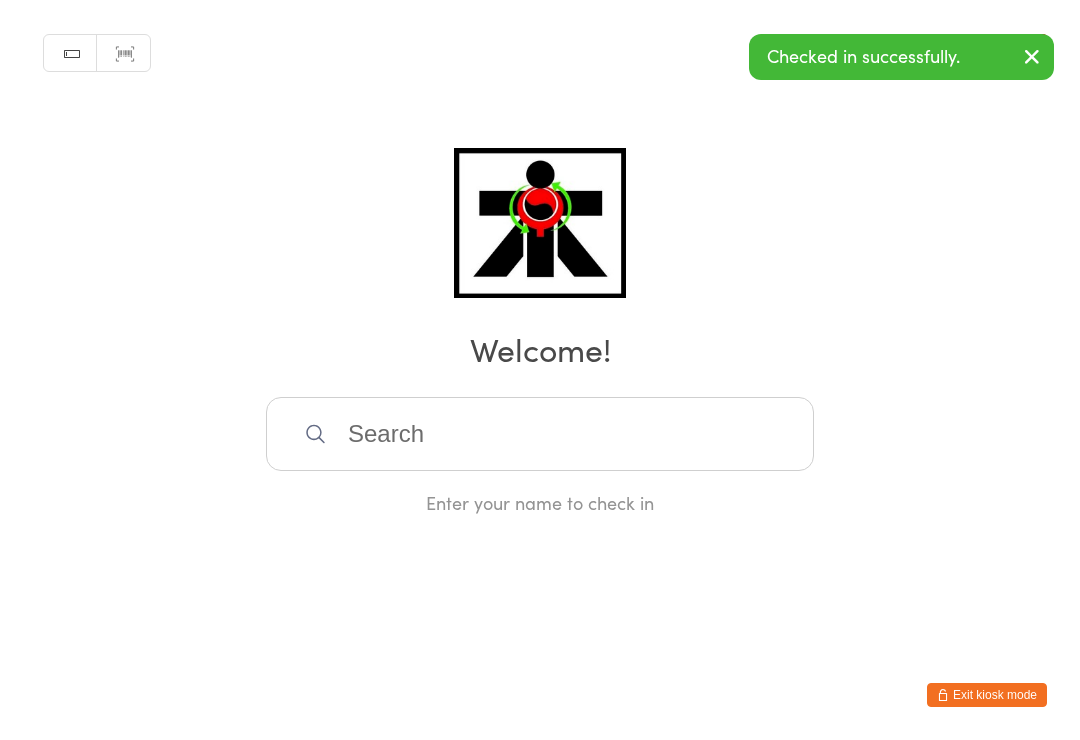click on "You have now entered Kiosk Mode. Members will be able to check themselves in using the search field below. Click "Exit kiosk mode" below to exit Kiosk Mode at any time. Checked in successfully. Manual search Scanner input Check Out Welcome! Enter your name to check in Exit kiosk mode" at bounding box center [540, 370] 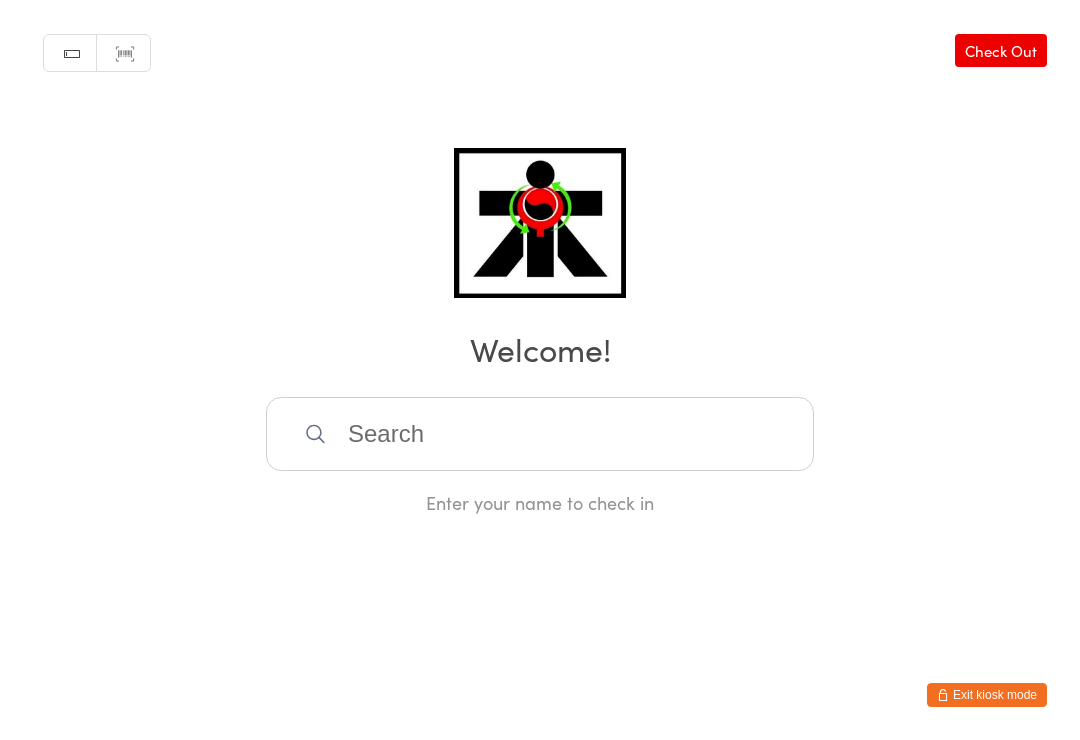 click at bounding box center [540, 434] 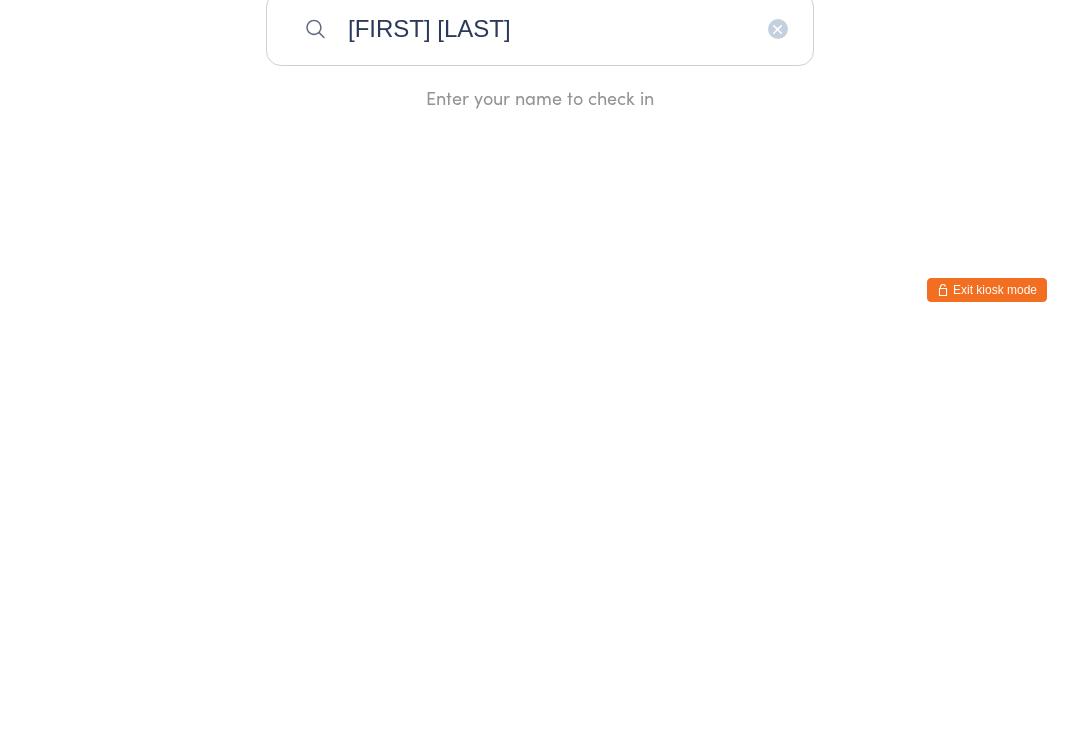 type on "[FIRST] [LAST]" 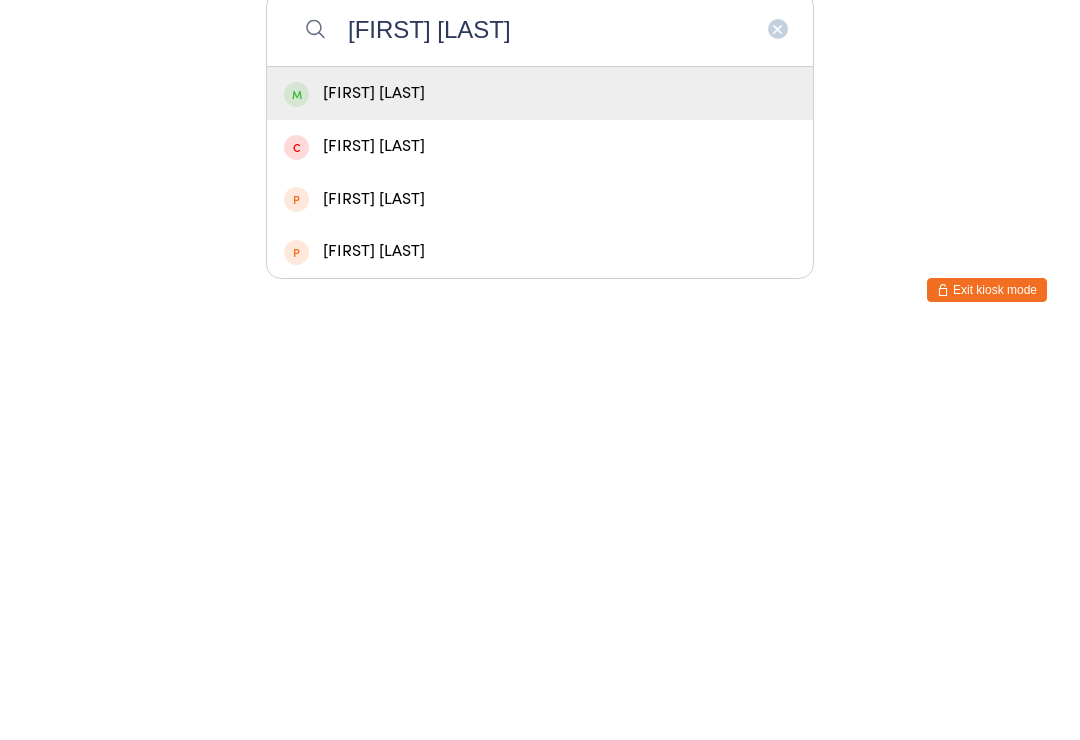 click on "[FIRST] [LAST]" at bounding box center [540, 498] 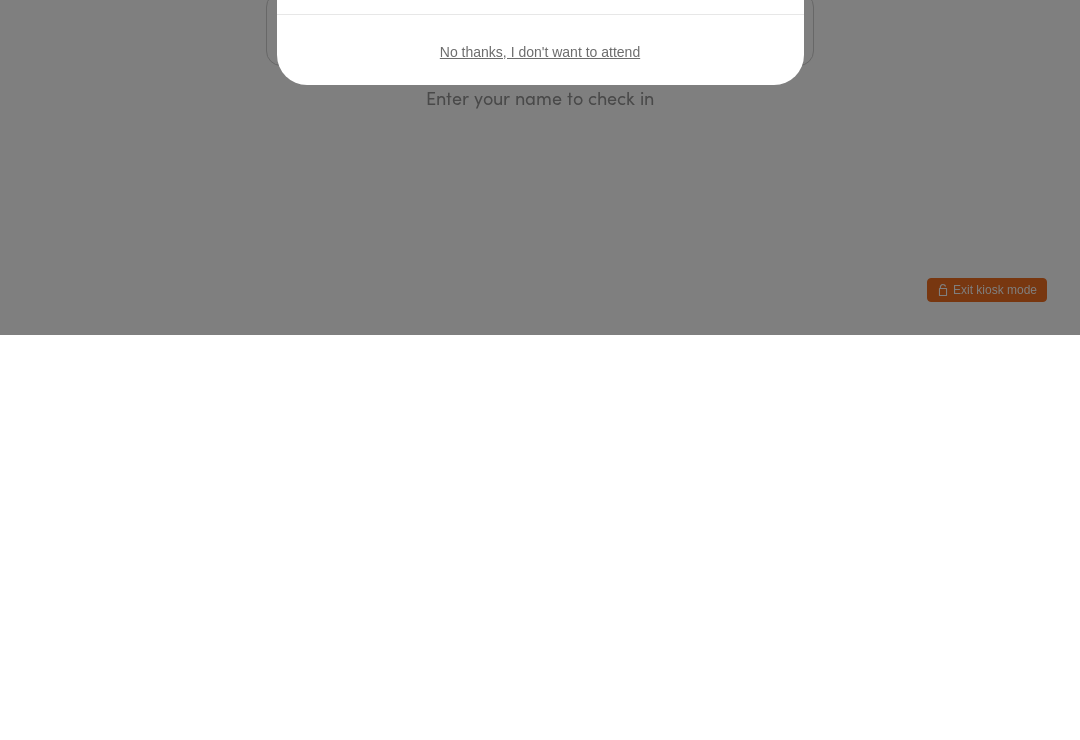 click on "Welcome, [FIRST]! You have no bookings scheduled for today. Click the button below to check in. Check in No thanks, I don't want to attend" at bounding box center (540, 370) 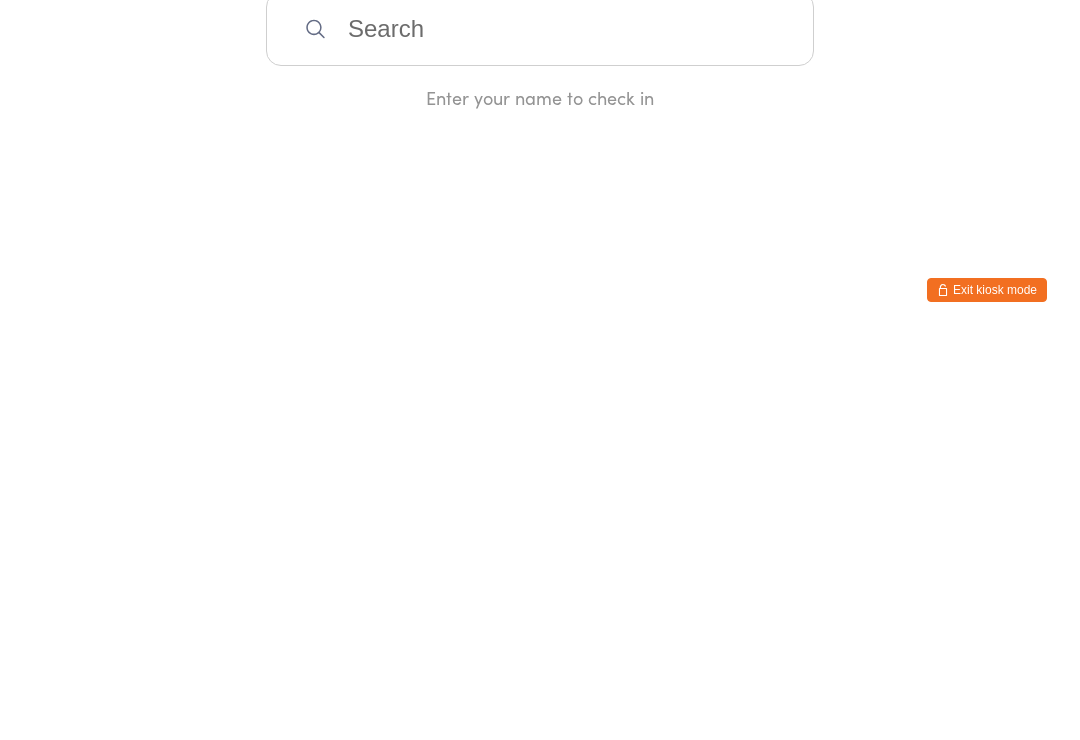click at bounding box center [540, 434] 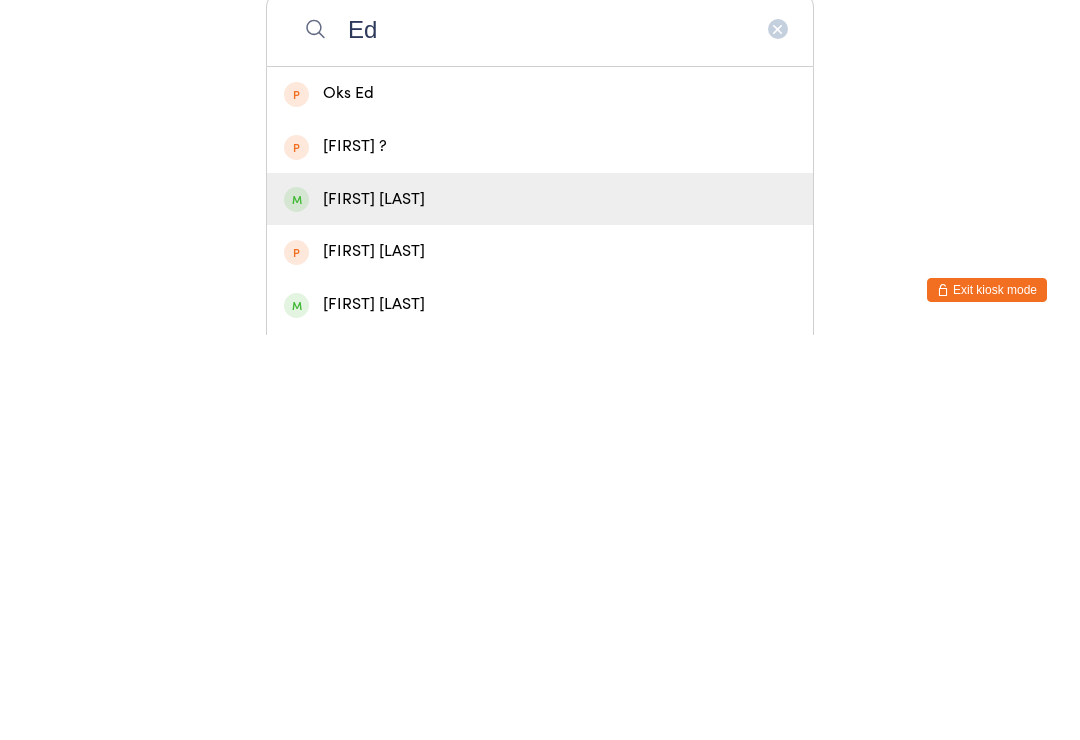 type on "Ed" 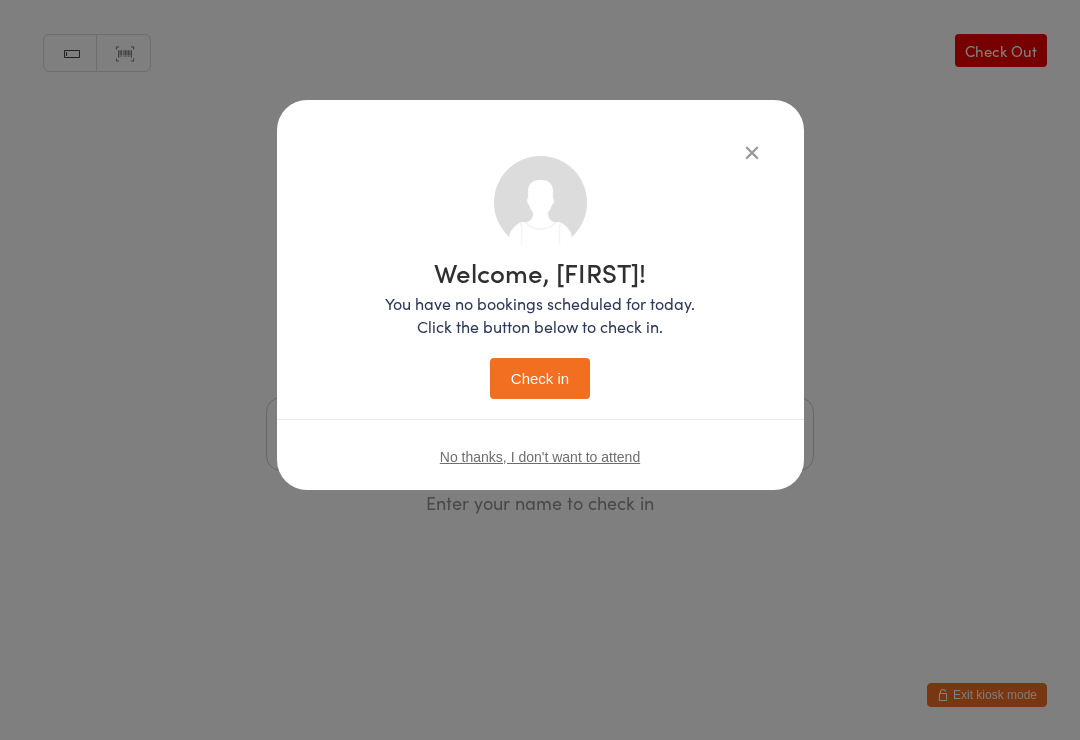 click on "Check in" at bounding box center (540, 378) 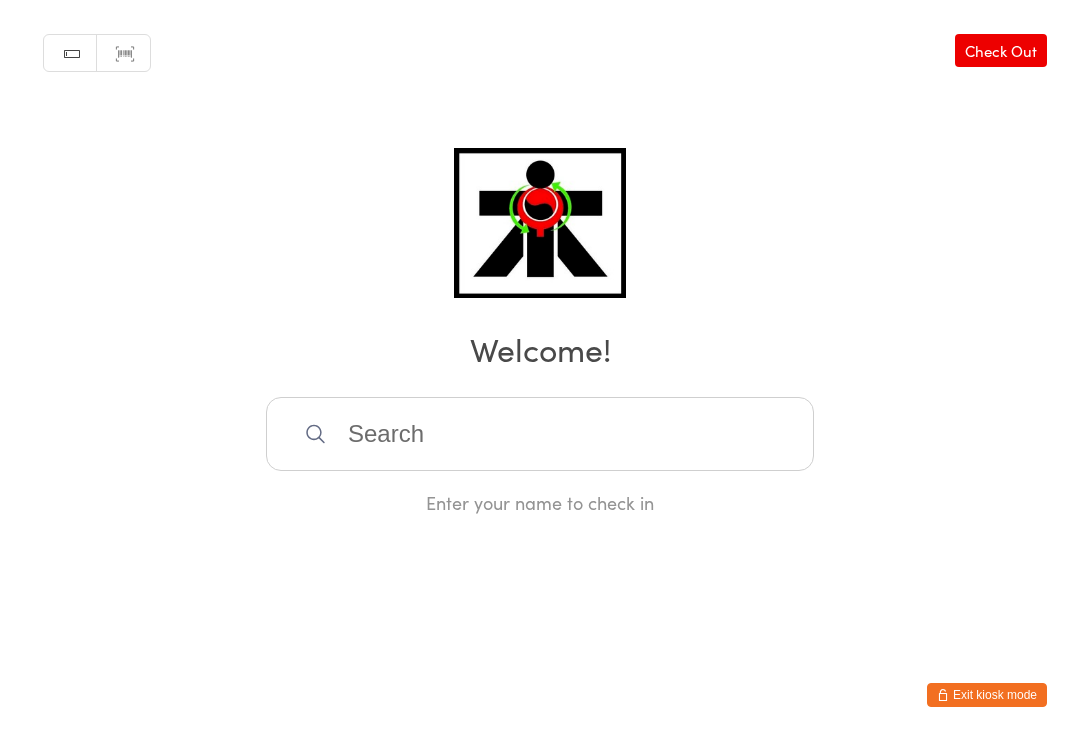 click at bounding box center (540, 434) 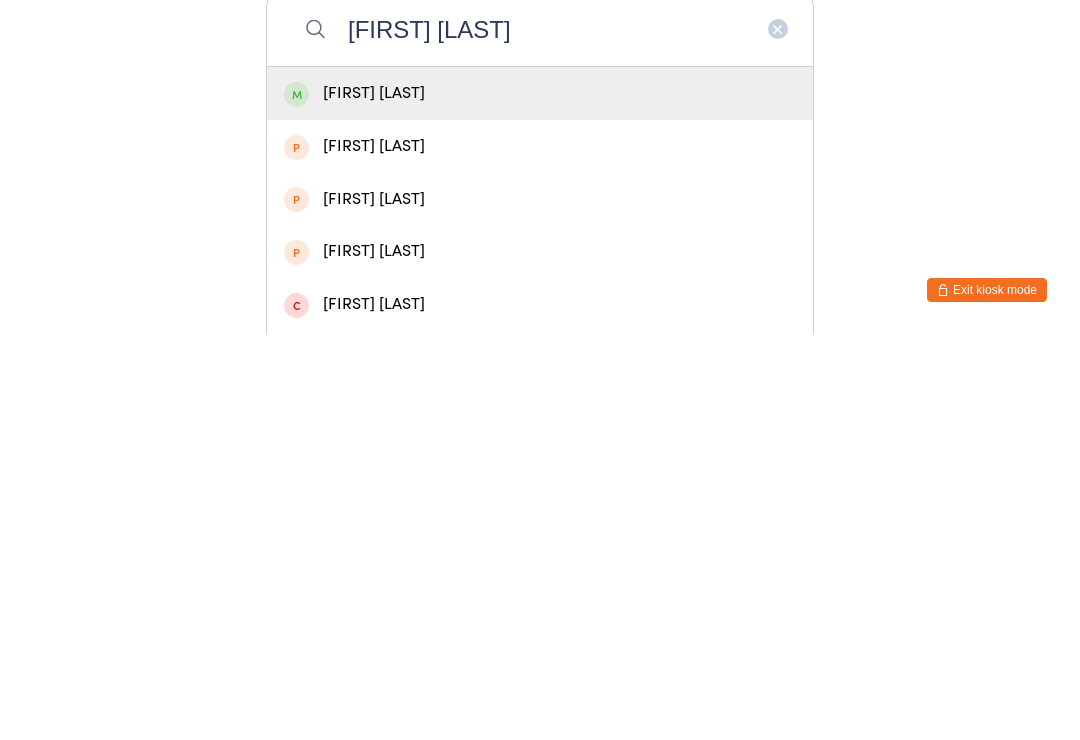 type on "[FIRST] [LAST]" 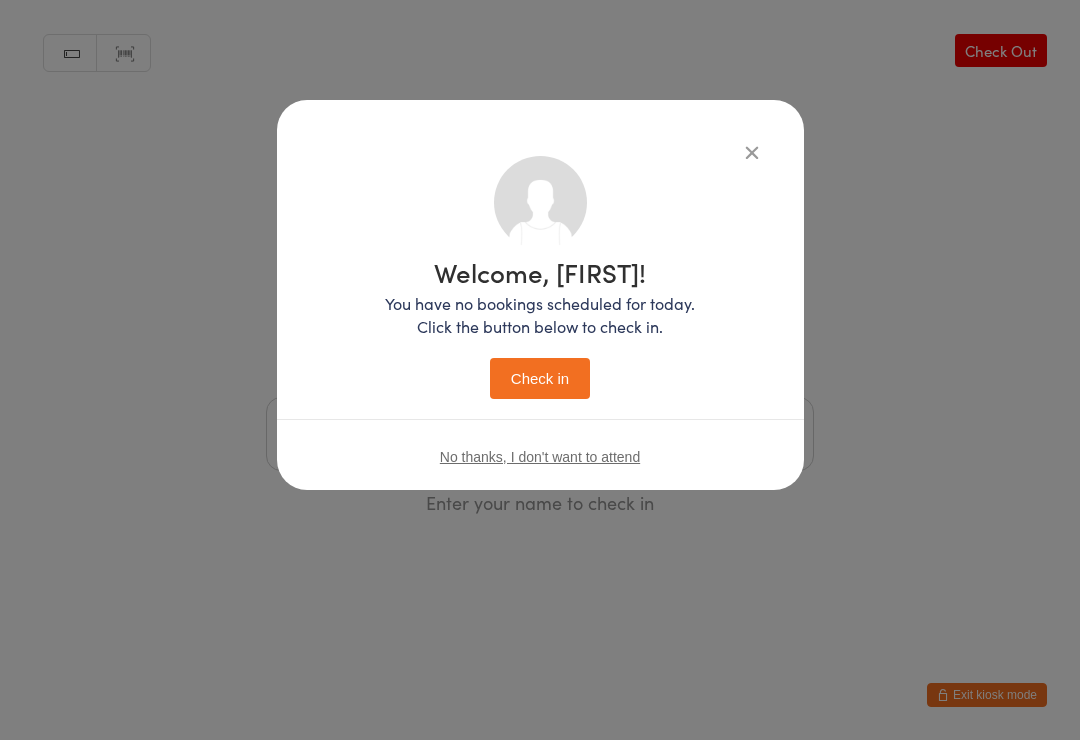 click on "Check in" at bounding box center [540, 378] 